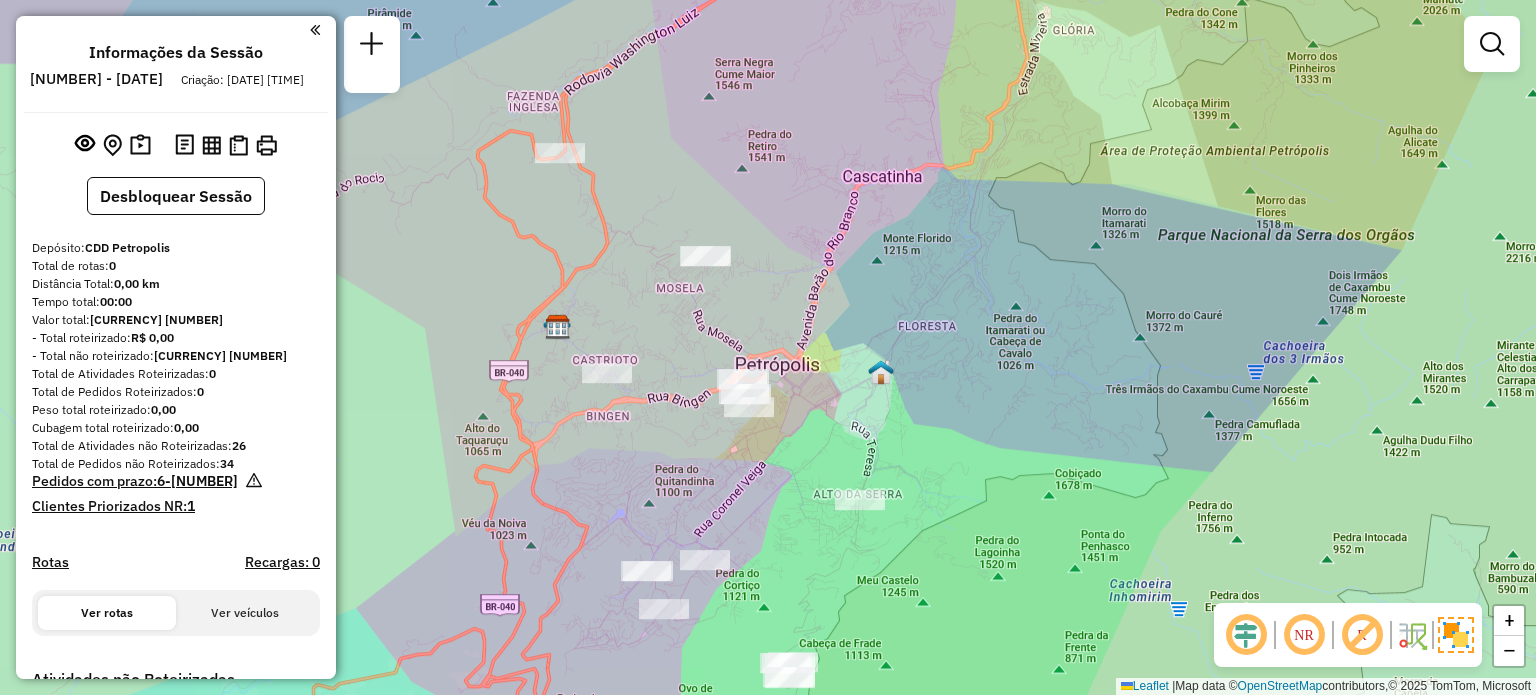 scroll, scrollTop: 0, scrollLeft: 0, axis: both 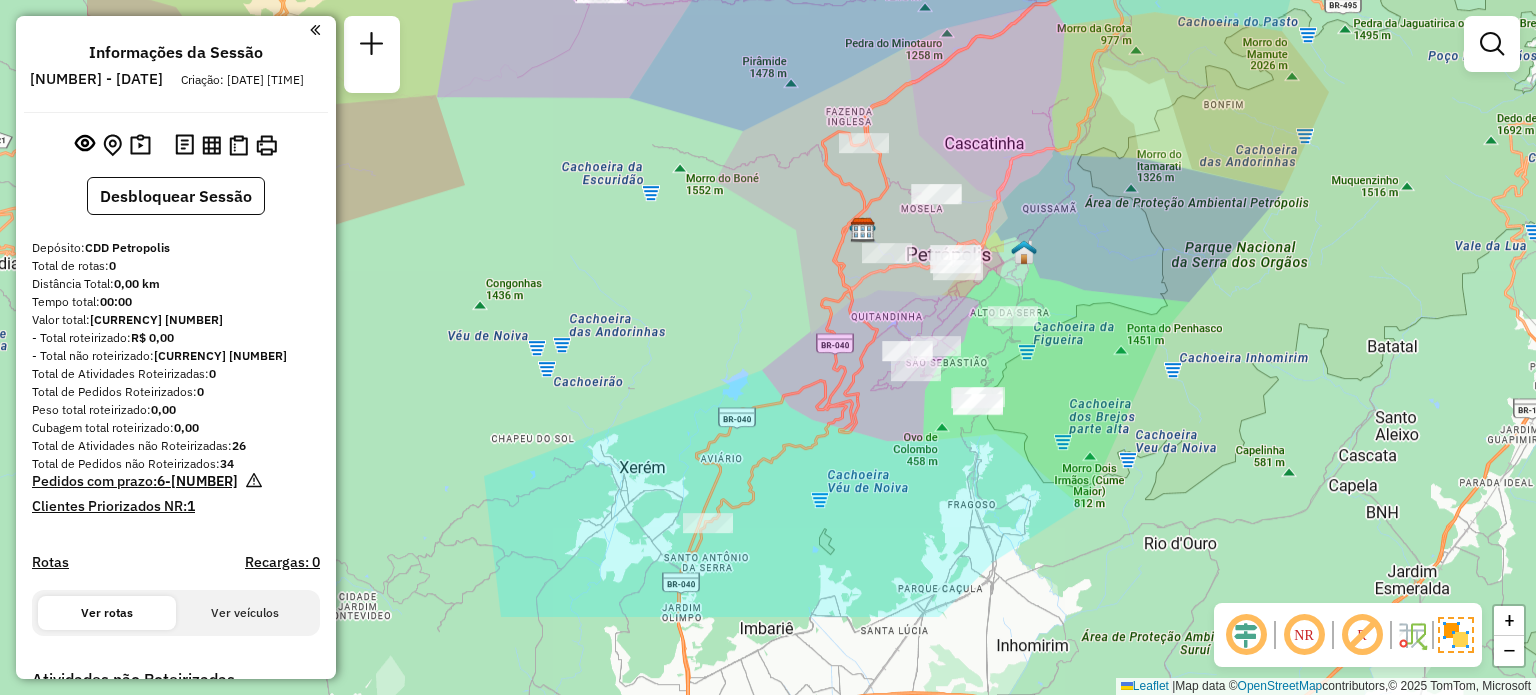 drag, startPoint x: 871, startPoint y: 401, endPoint x: 1112, endPoint y: 271, distance: 273.8266 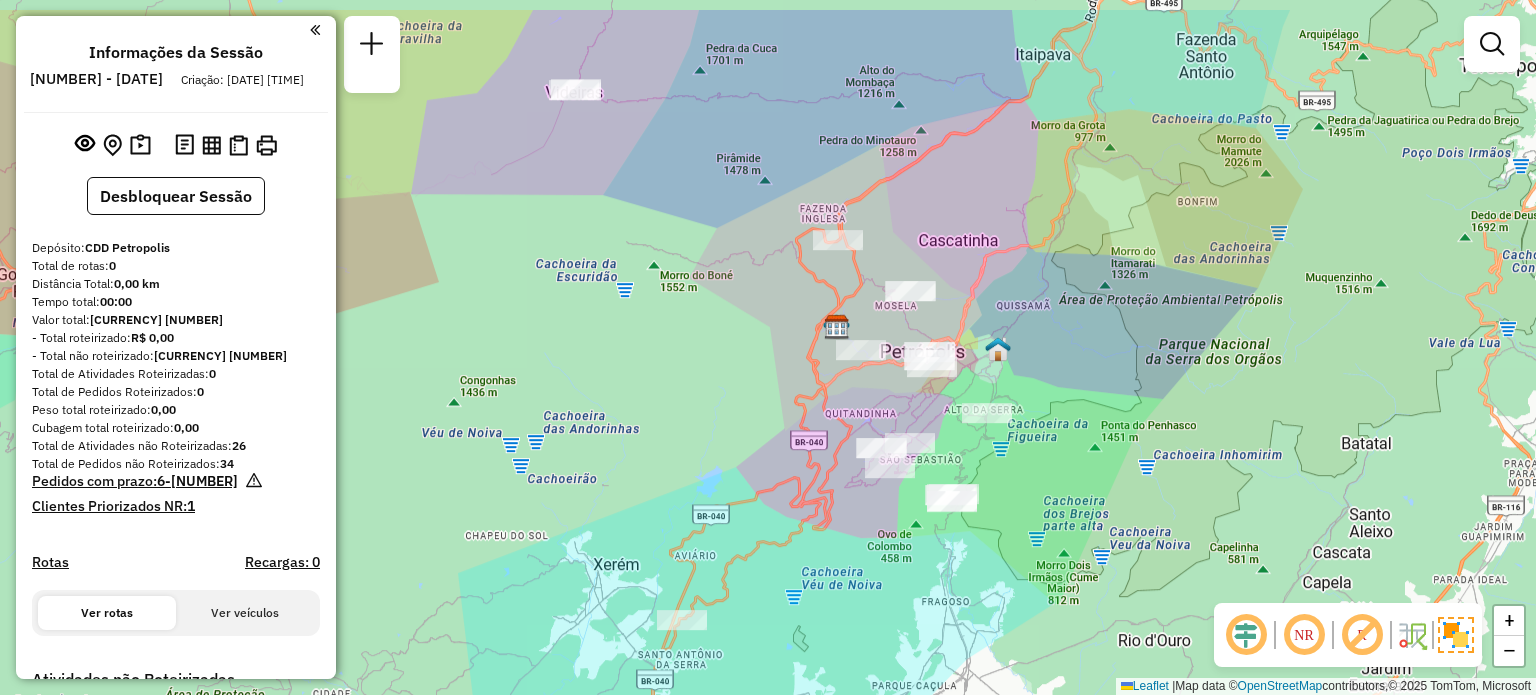 drag, startPoint x: 1198, startPoint y: 282, endPoint x: 1172, endPoint y: 362, distance: 84.118965 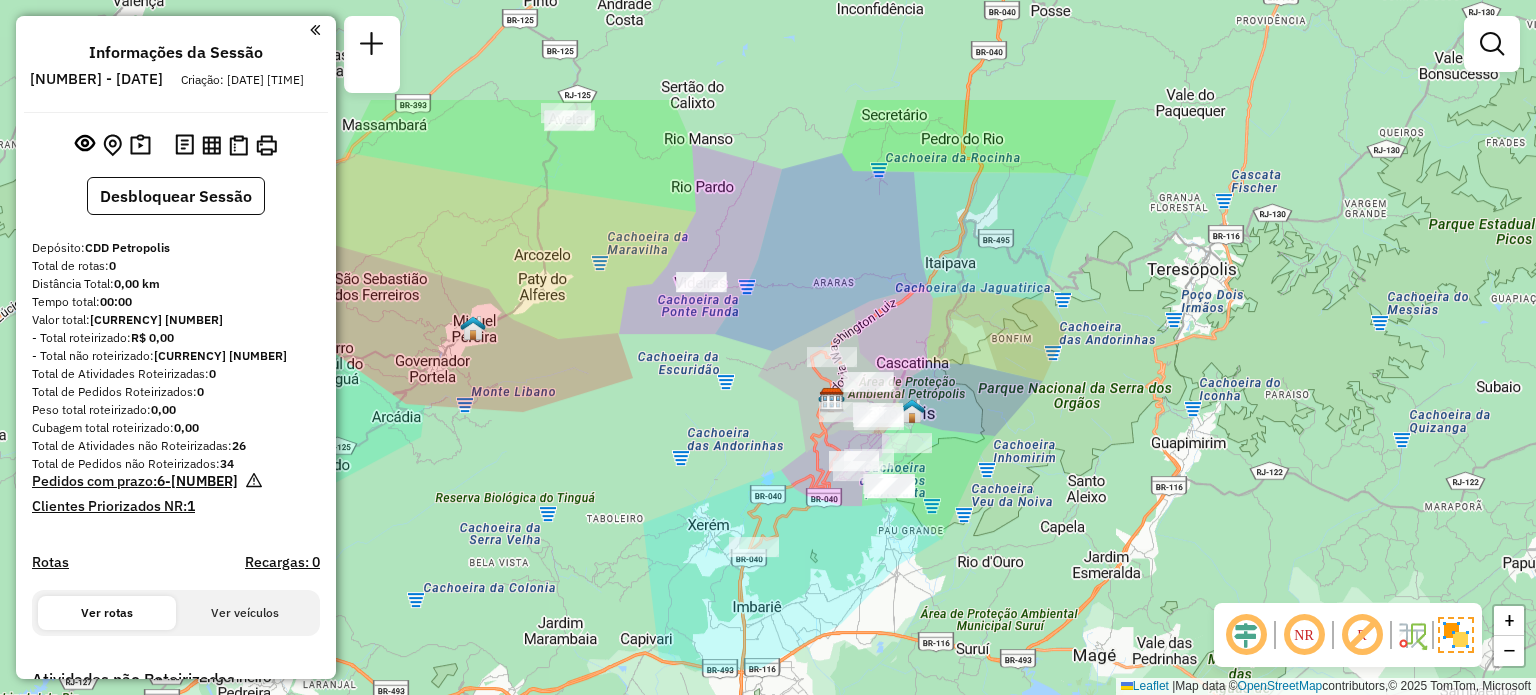 drag, startPoint x: 1285, startPoint y: 190, endPoint x: 997, endPoint y: 363, distance: 335.96576 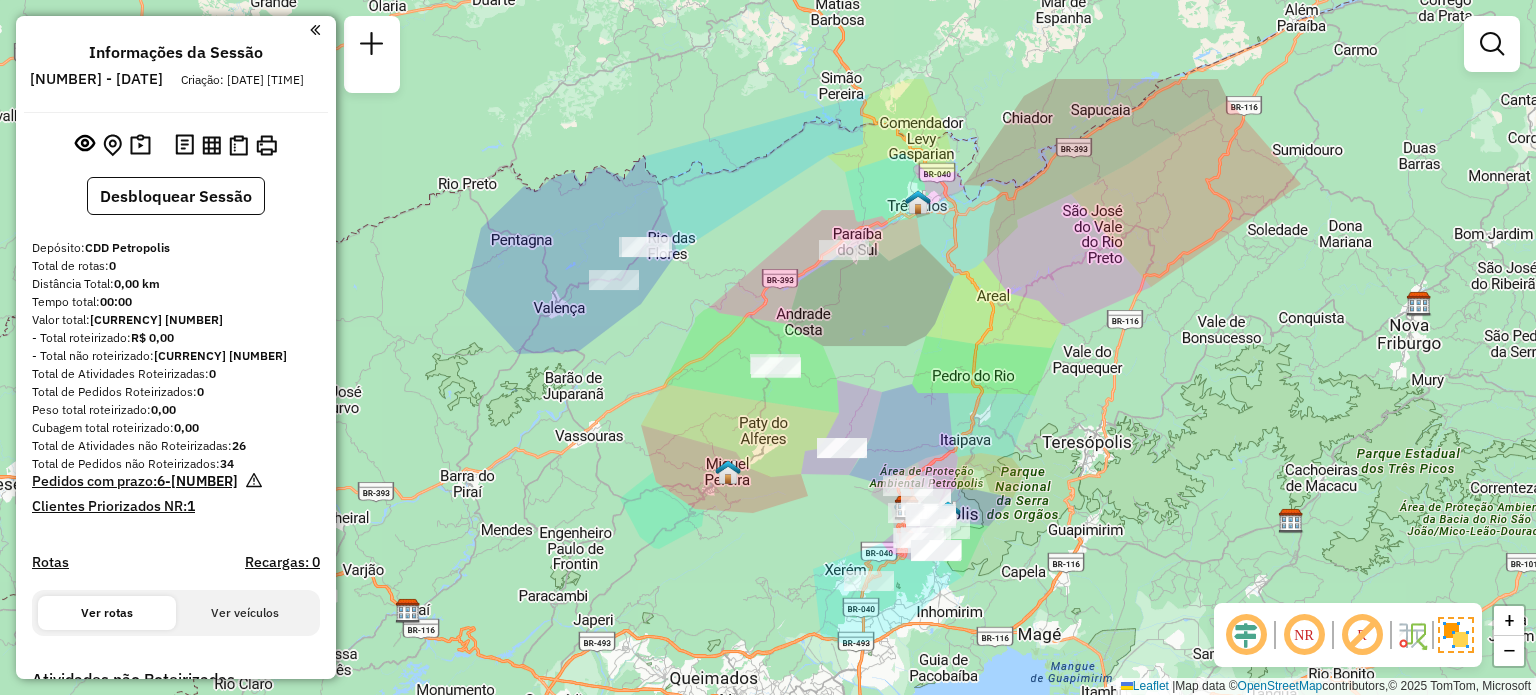 drag, startPoint x: 929, startPoint y: 177, endPoint x: 943, endPoint y: 329, distance: 152.64337 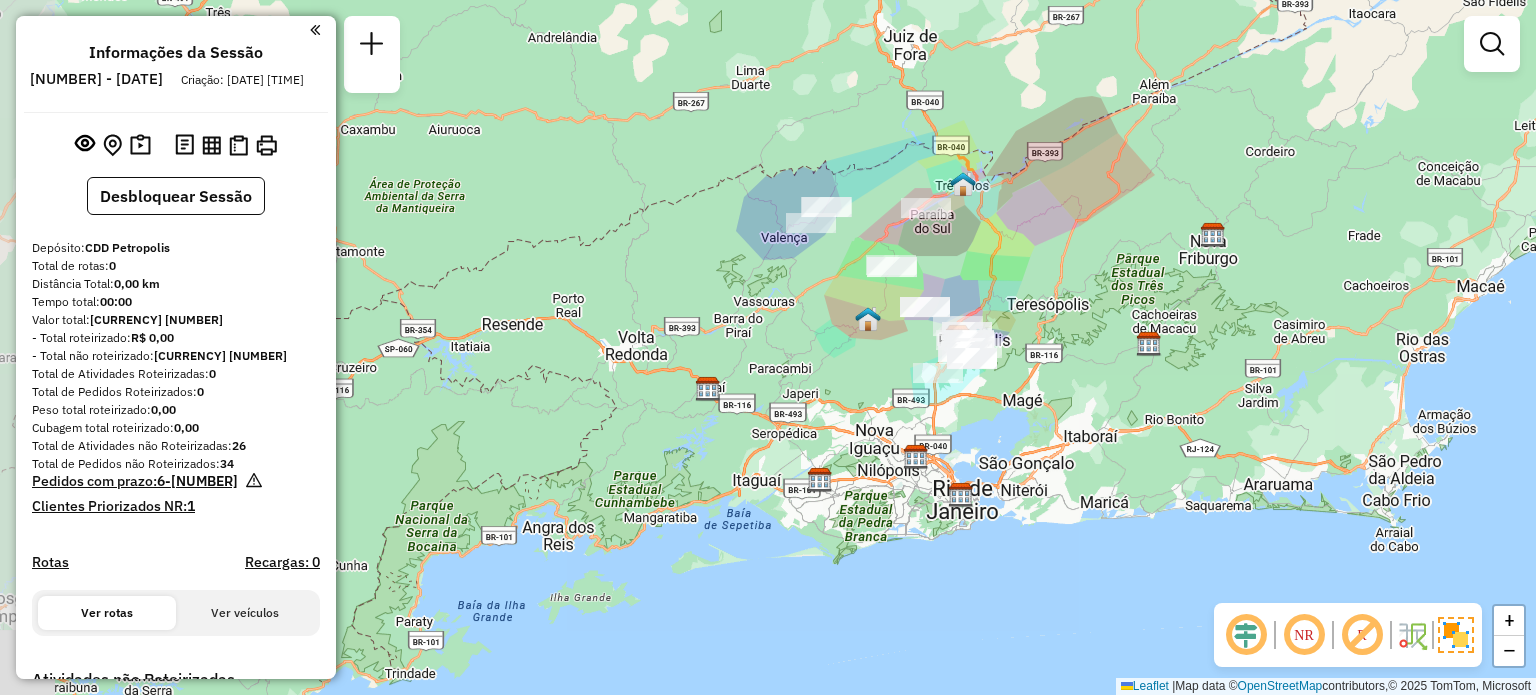 drag, startPoint x: 936, startPoint y: 428, endPoint x: 1100, endPoint y: 407, distance: 165.33905 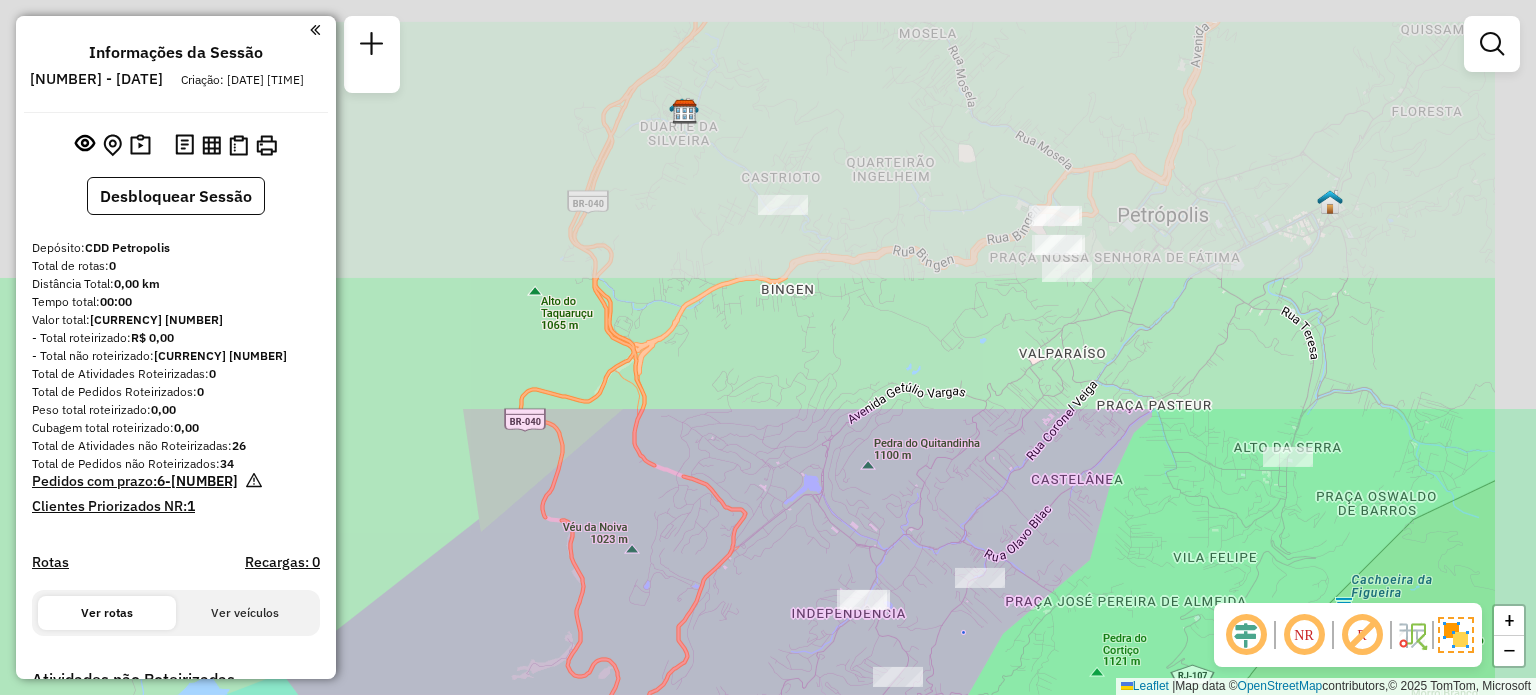 drag, startPoint x: 896, startPoint y: 107, endPoint x: 785, endPoint y: 586, distance: 491.693 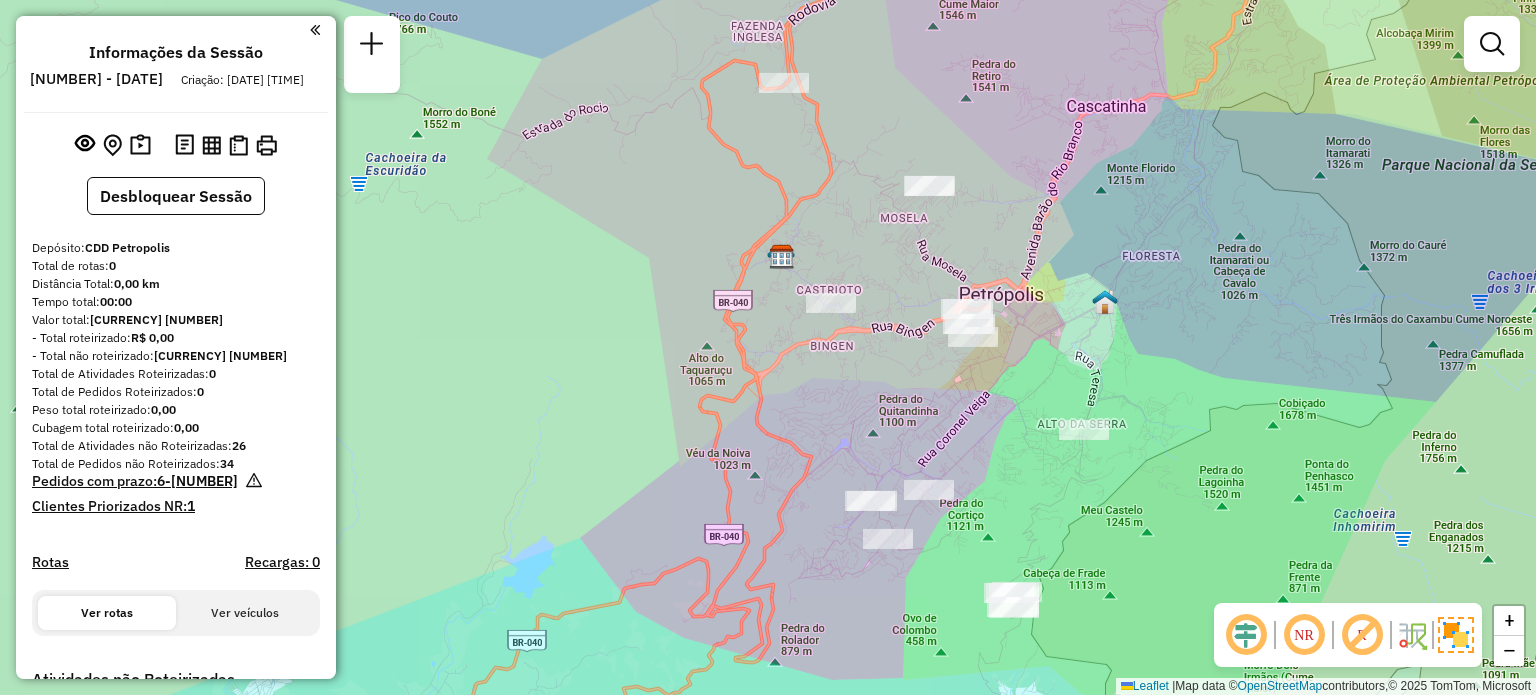 drag, startPoint x: 543, startPoint y: 291, endPoint x: 603, endPoint y: 303, distance: 61.188232 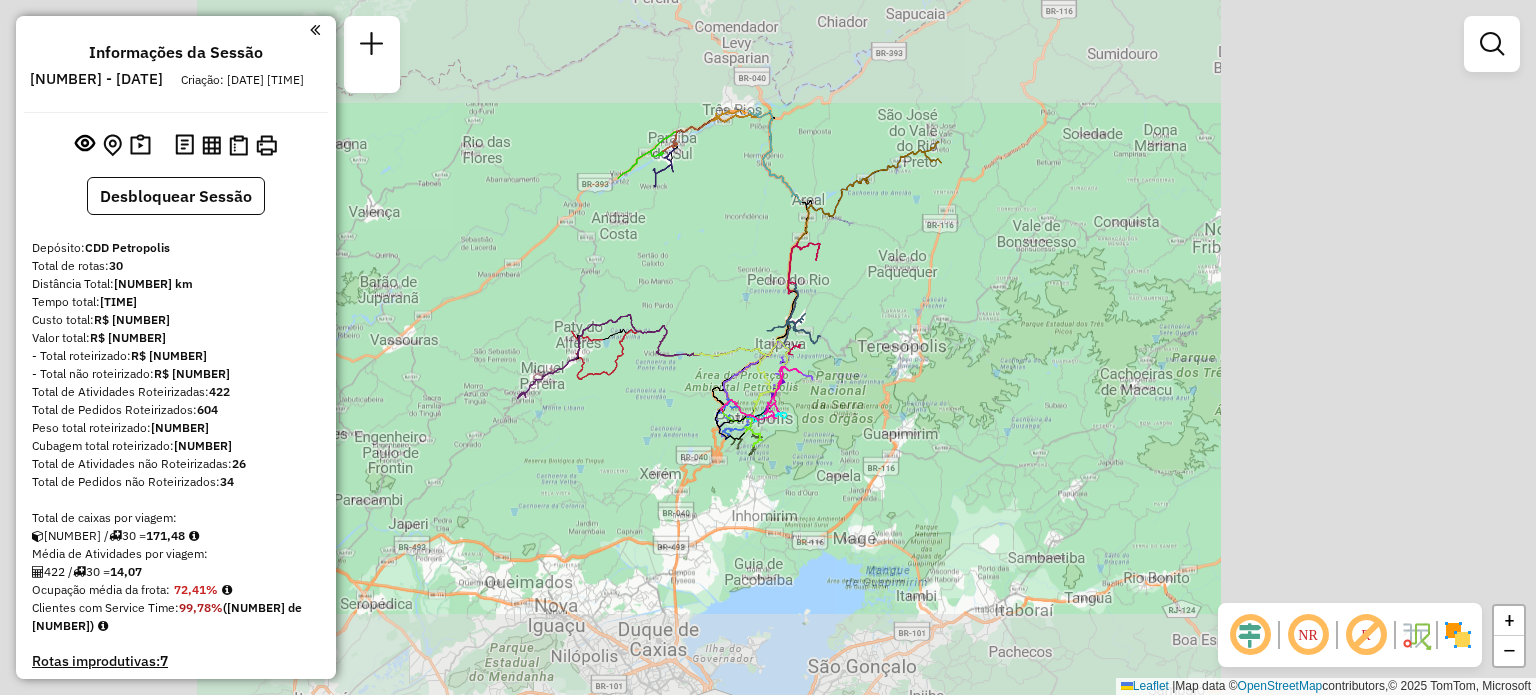 scroll, scrollTop: 0, scrollLeft: 0, axis: both 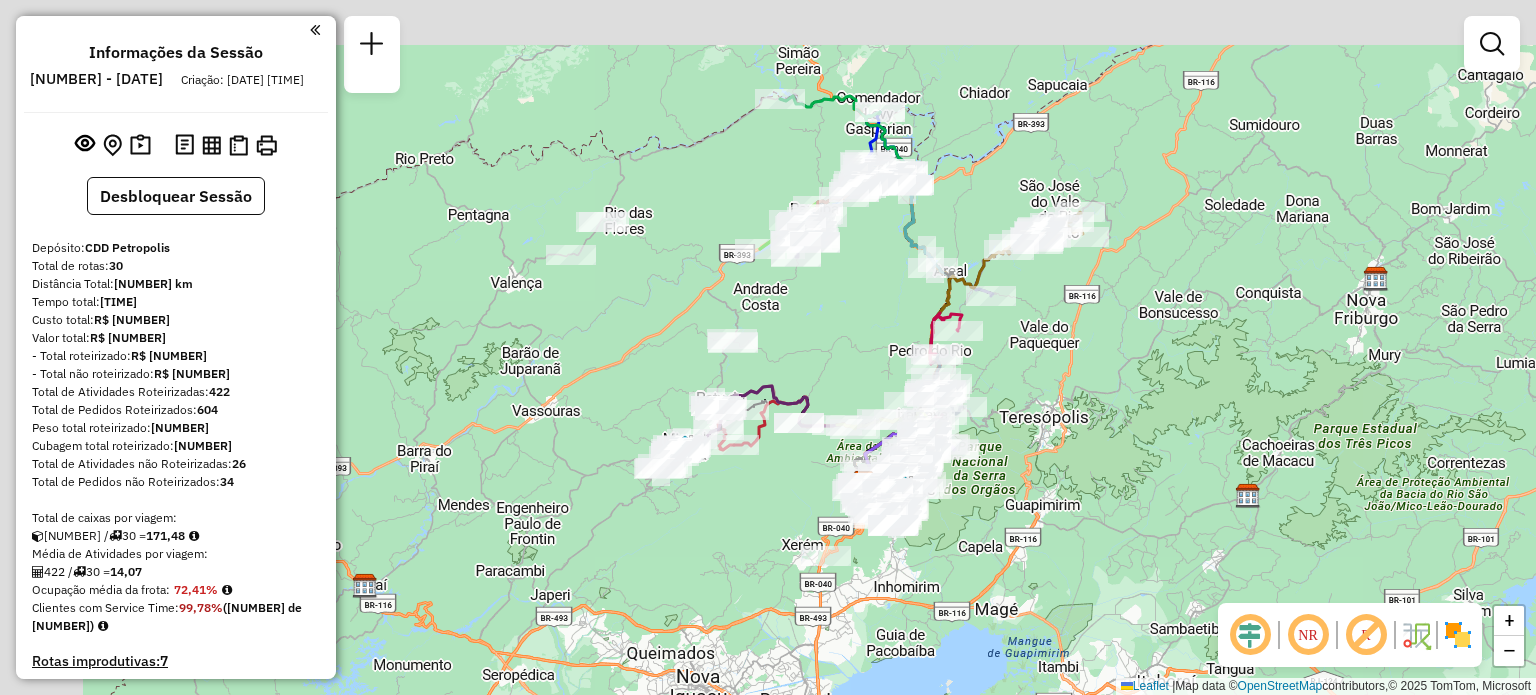 drag, startPoint x: 682, startPoint y: 260, endPoint x: 837, endPoint y: 342, distance: 175.35393 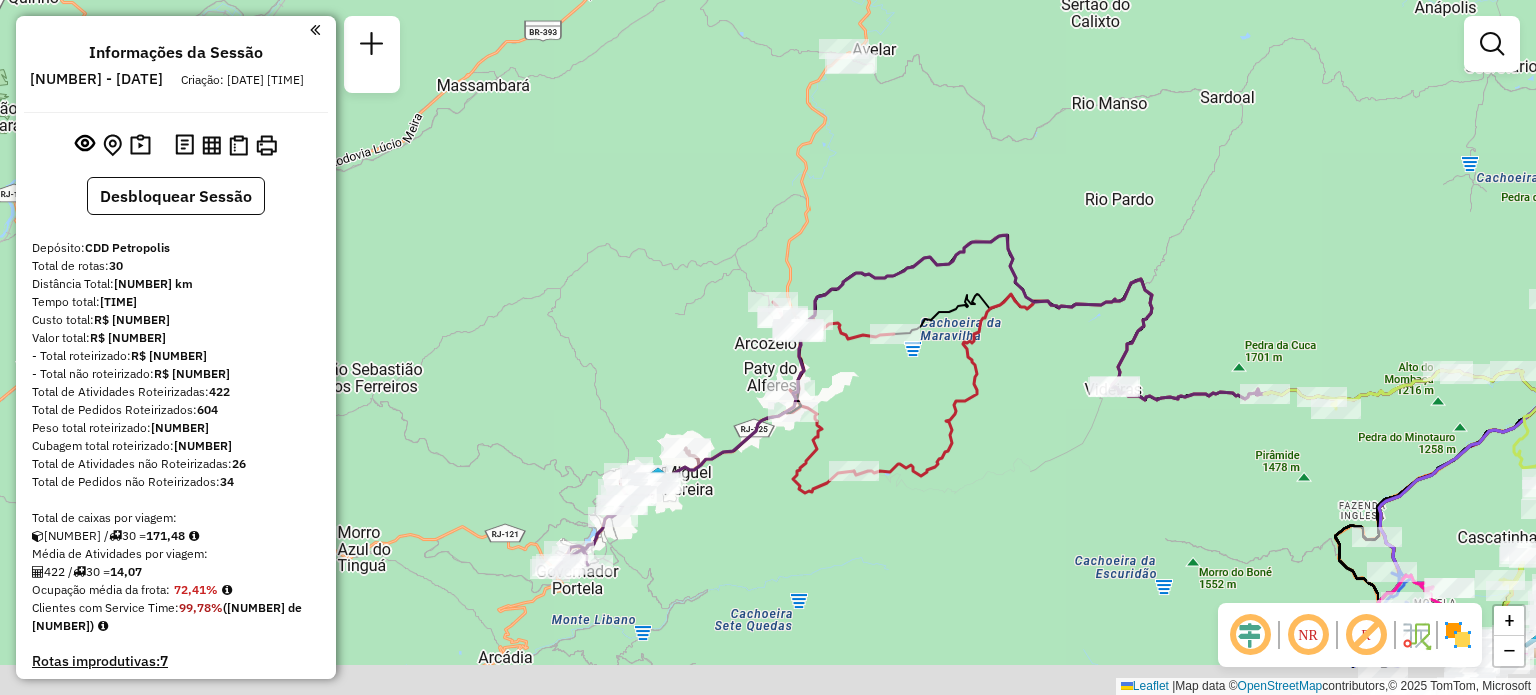 drag, startPoint x: 859, startPoint y: 409, endPoint x: 903, endPoint y: 262, distance: 153.4438 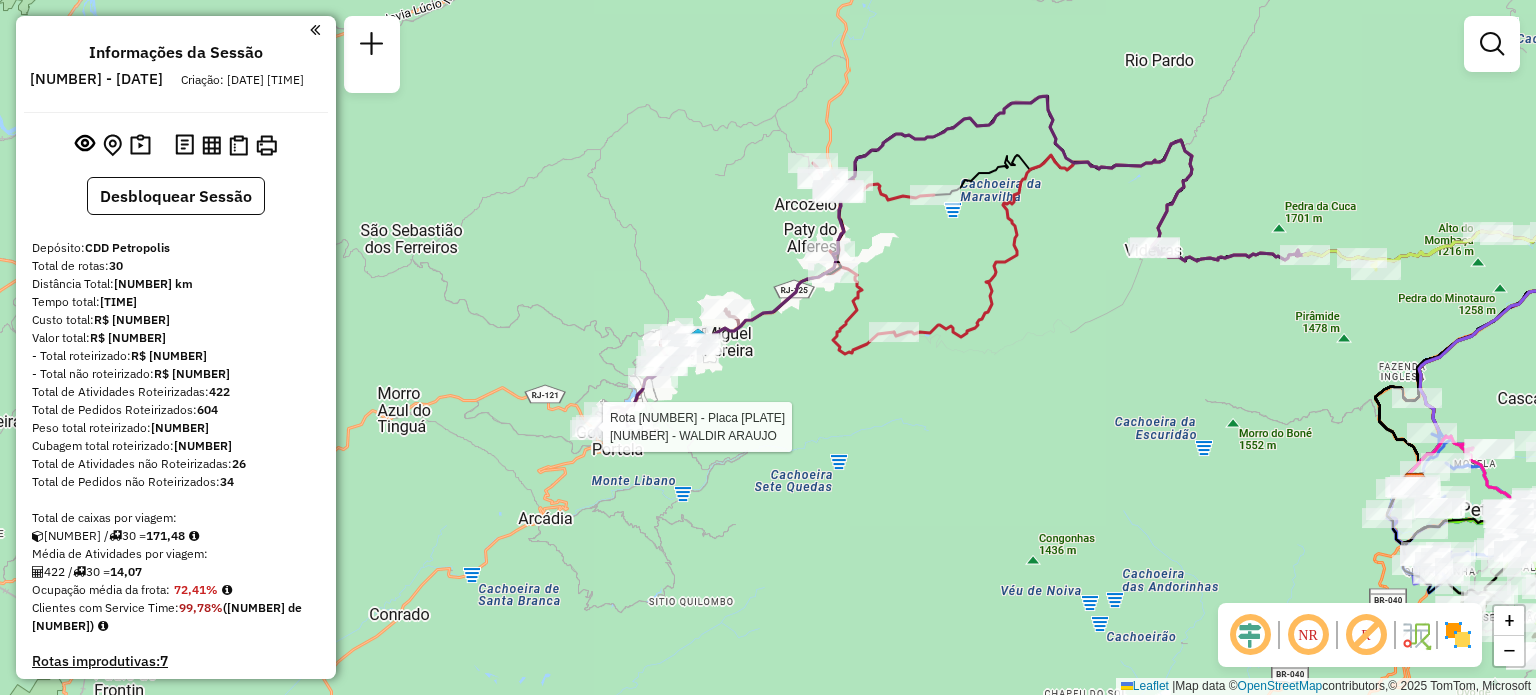 select on "**********" 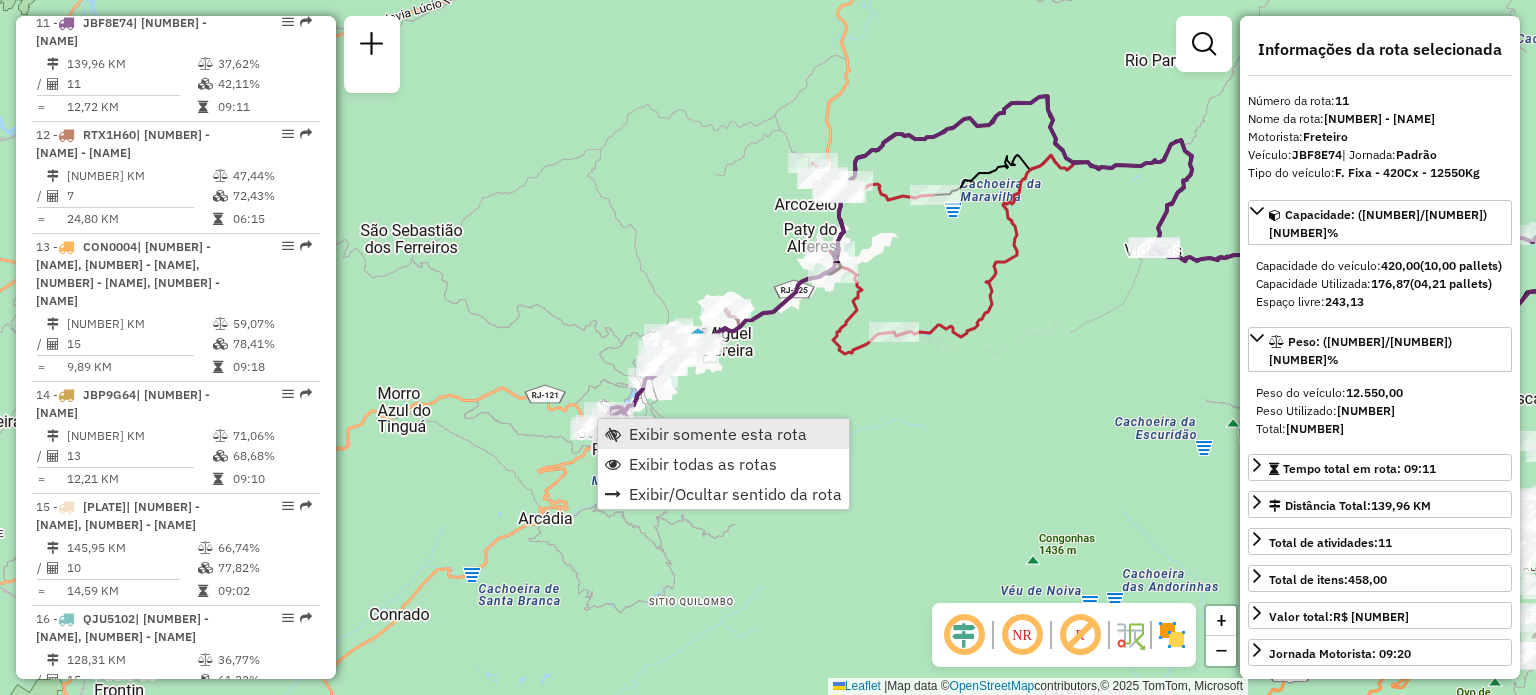 scroll, scrollTop: 1955, scrollLeft: 0, axis: vertical 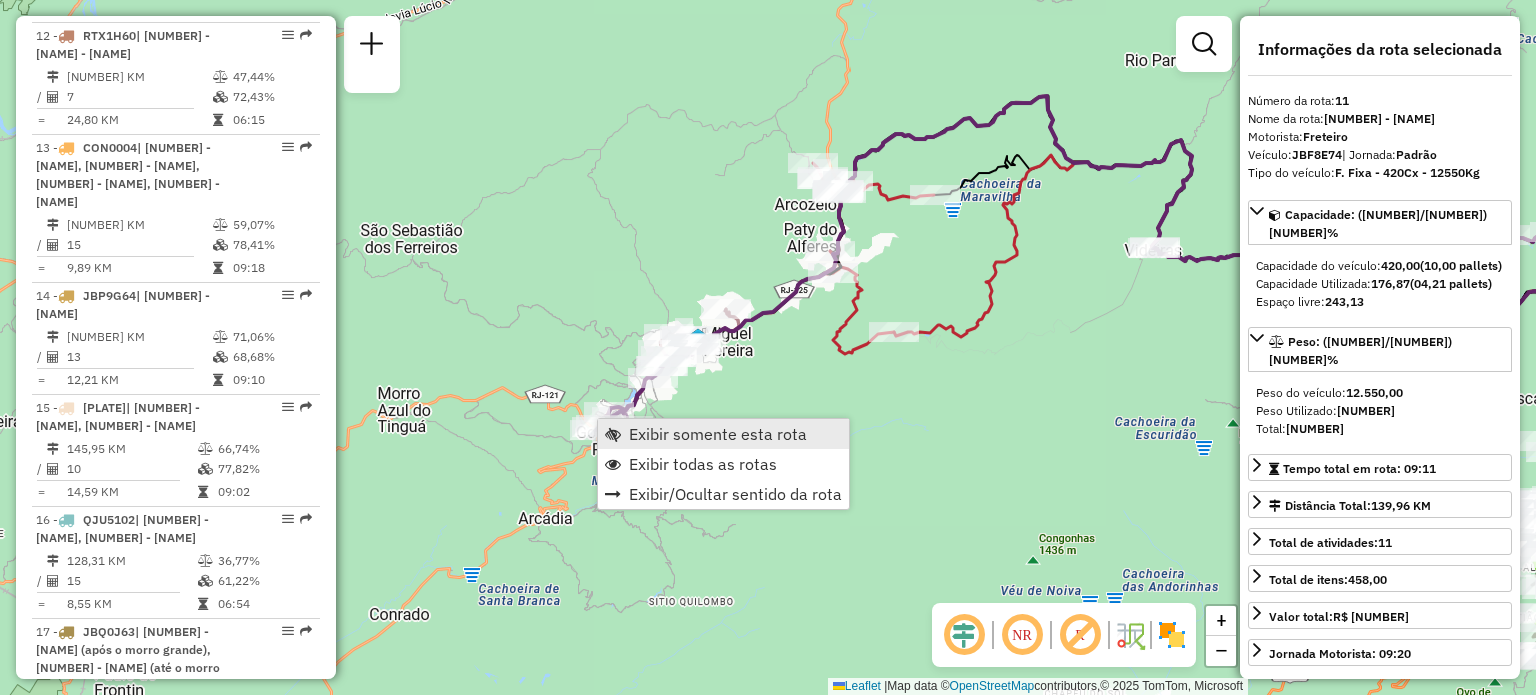 click on "Exibir somente esta rota" at bounding box center [718, 434] 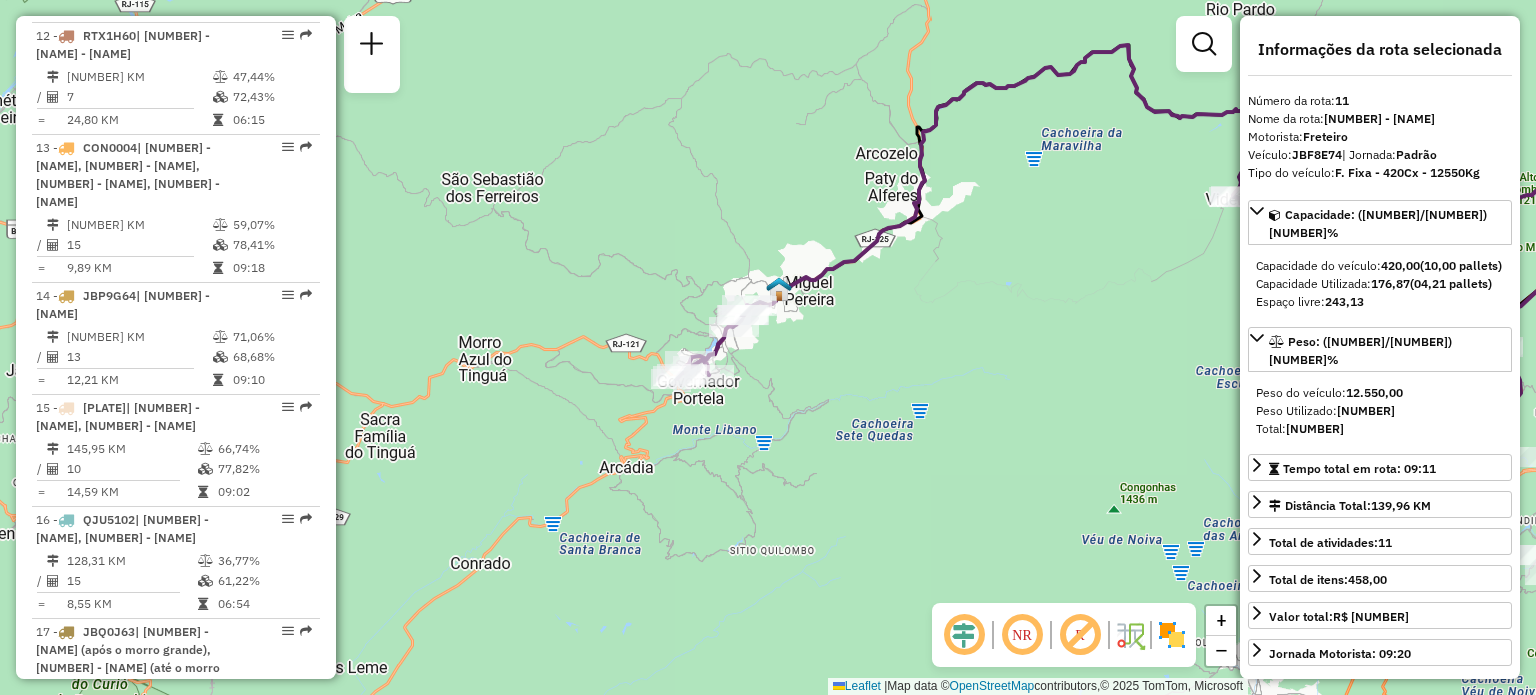 drag, startPoint x: 603, startPoint y: 395, endPoint x: 1197, endPoint y: 223, distance: 618.4012 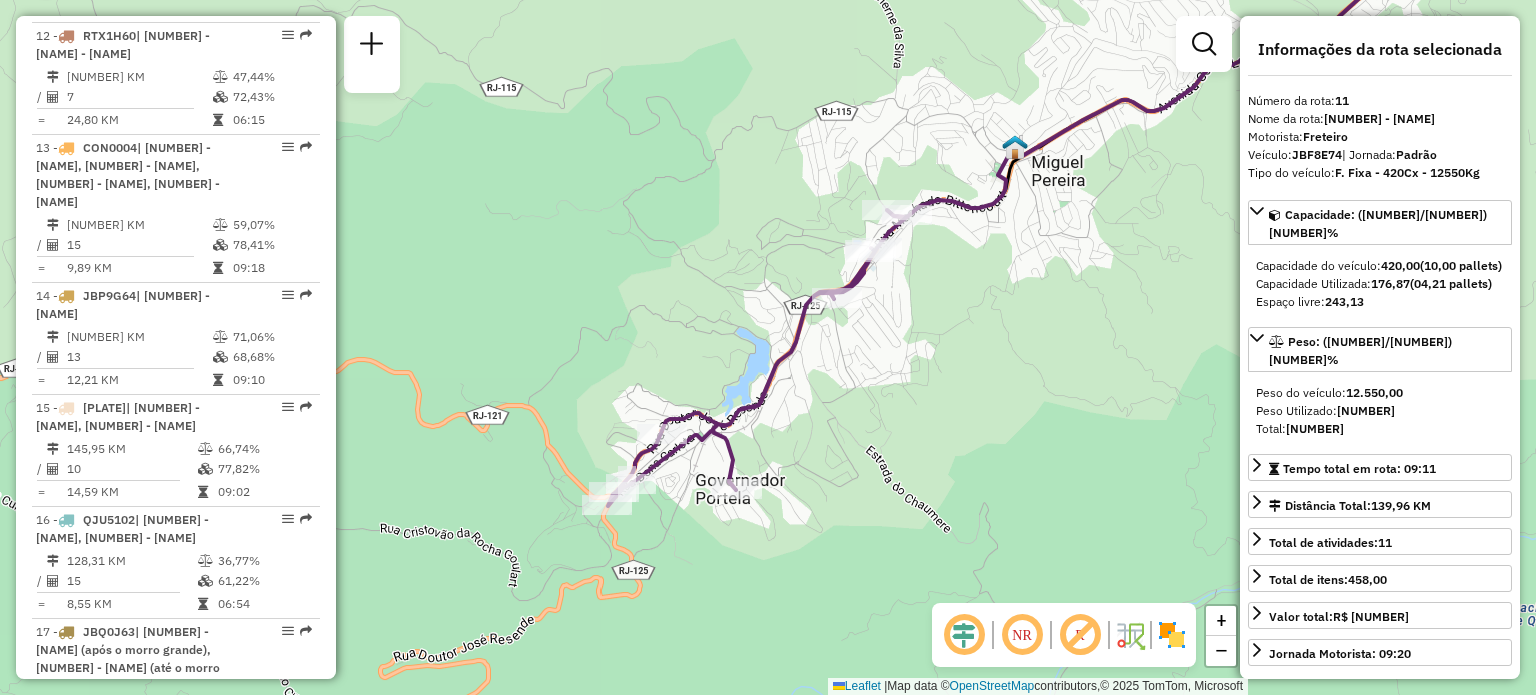 drag, startPoint x: 914, startPoint y: 327, endPoint x: 907, endPoint y: 338, distance: 13.038404 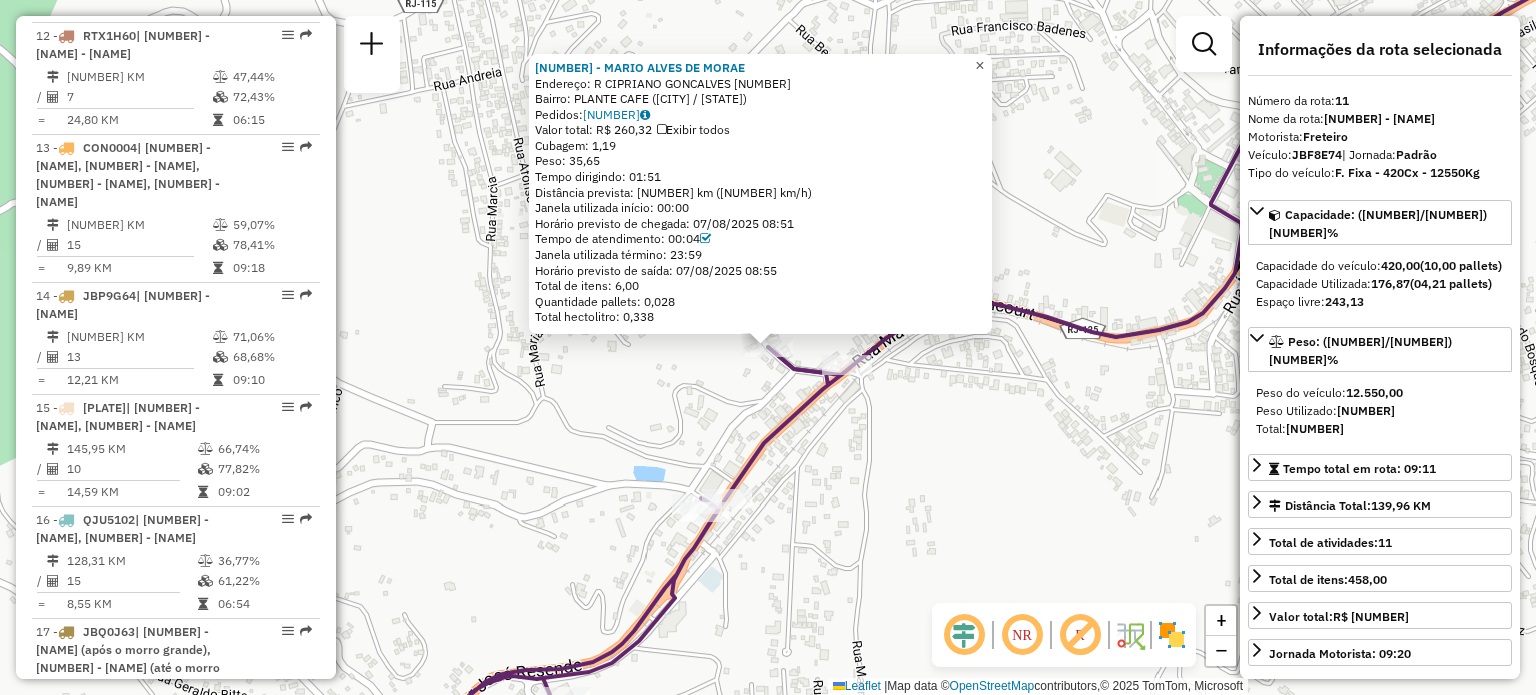 click on "×" 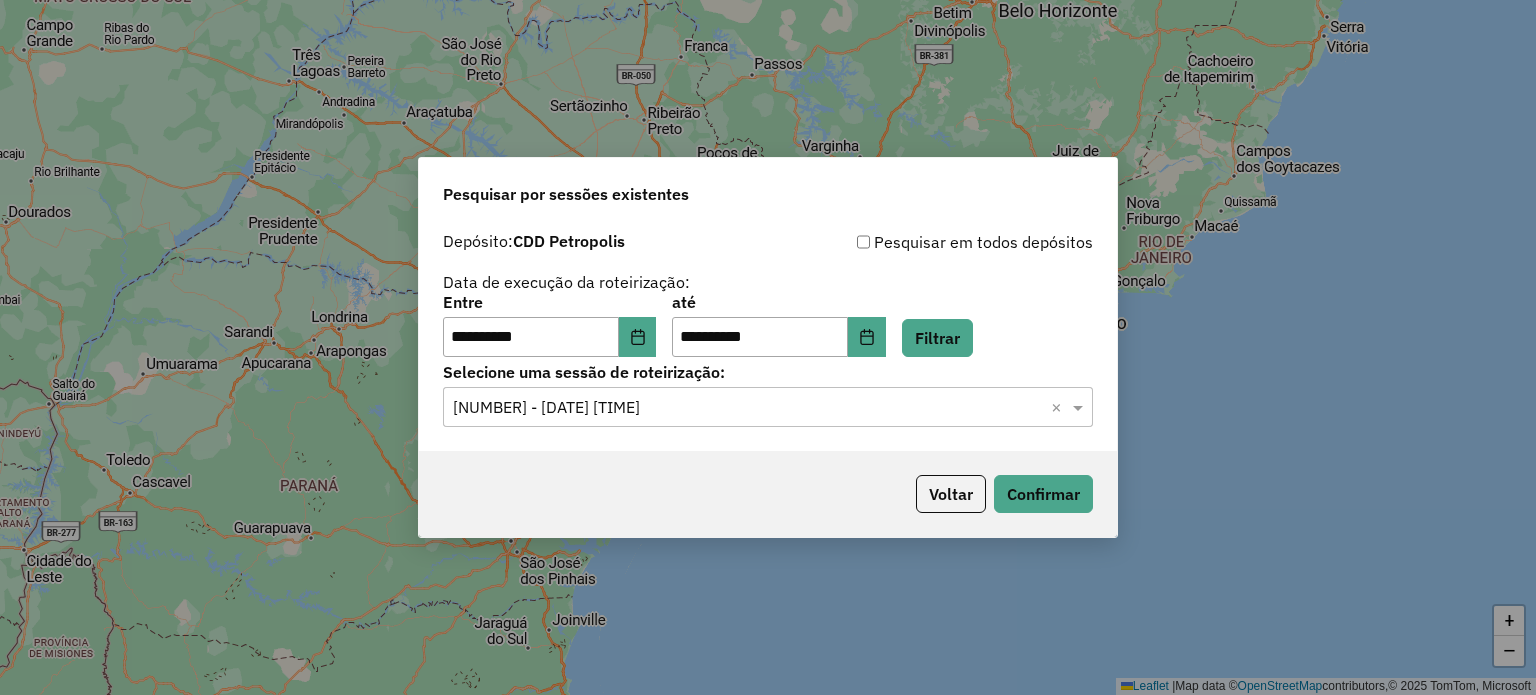 scroll, scrollTop: 0, scrollLeft: 0, axis: both 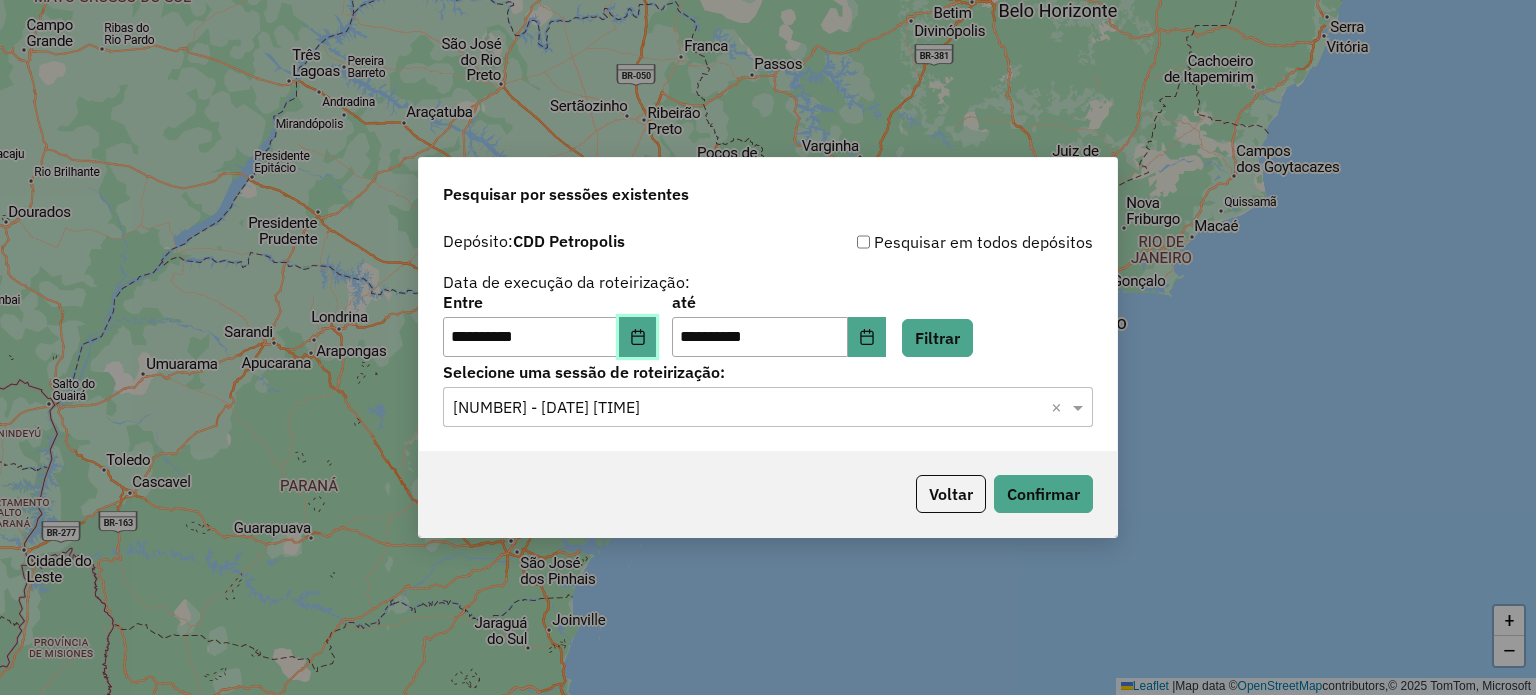 click at bounding box center [638, 337] 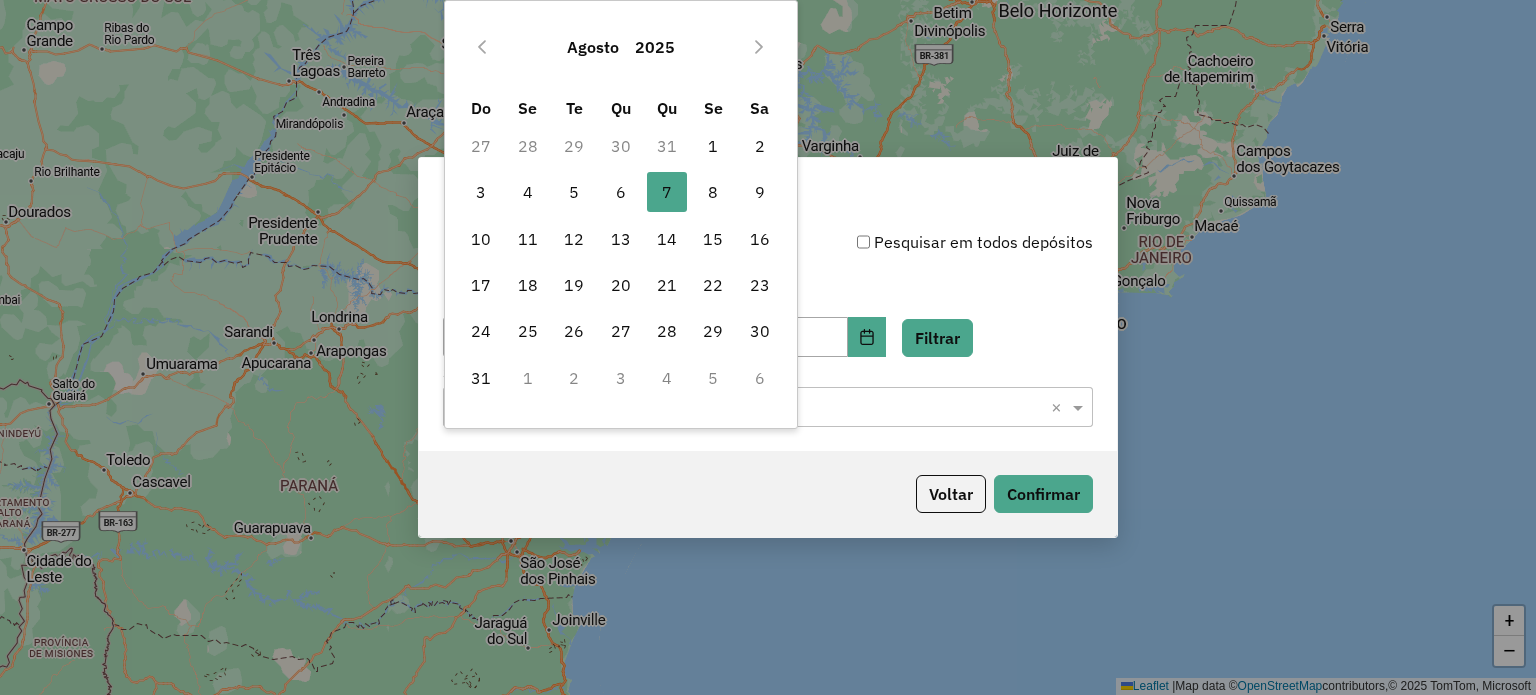 click on "**********" 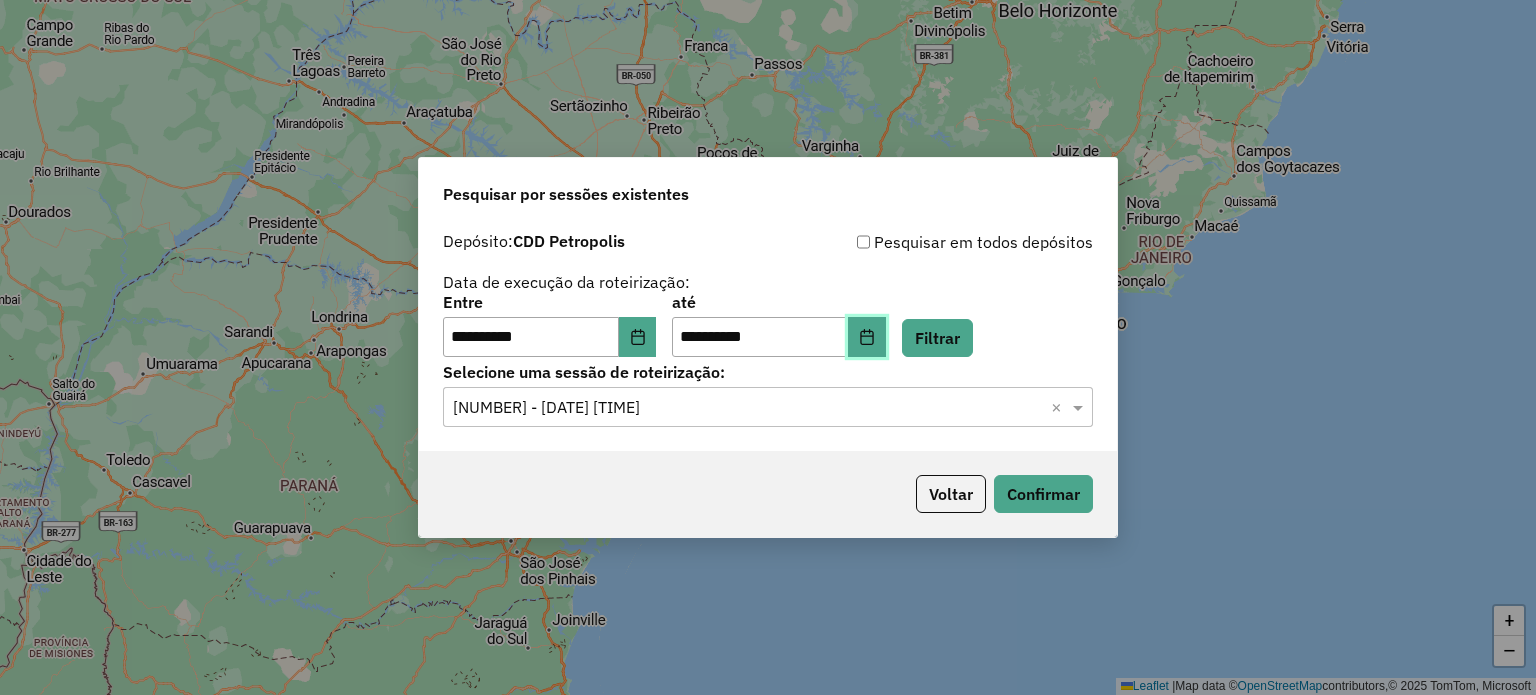 click 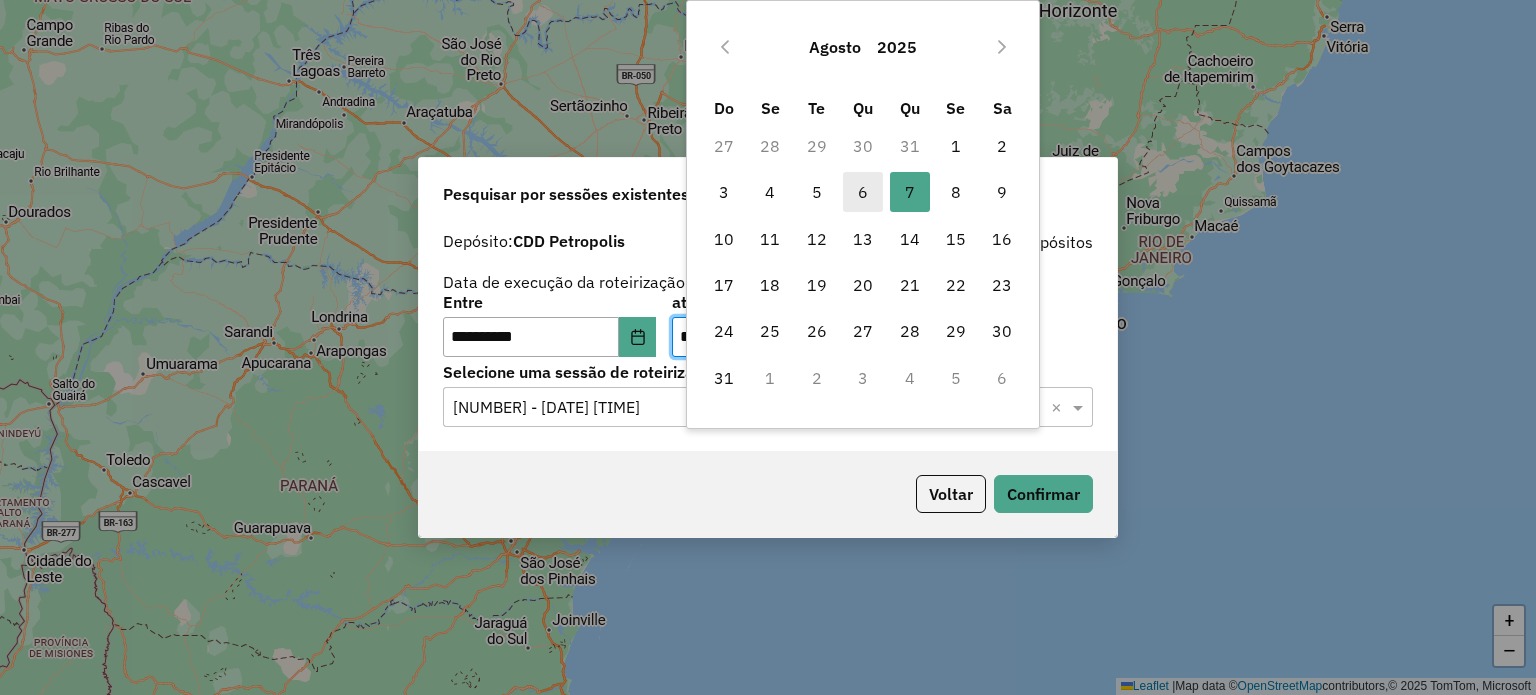 click on "6" at bounding box center [863, 192] 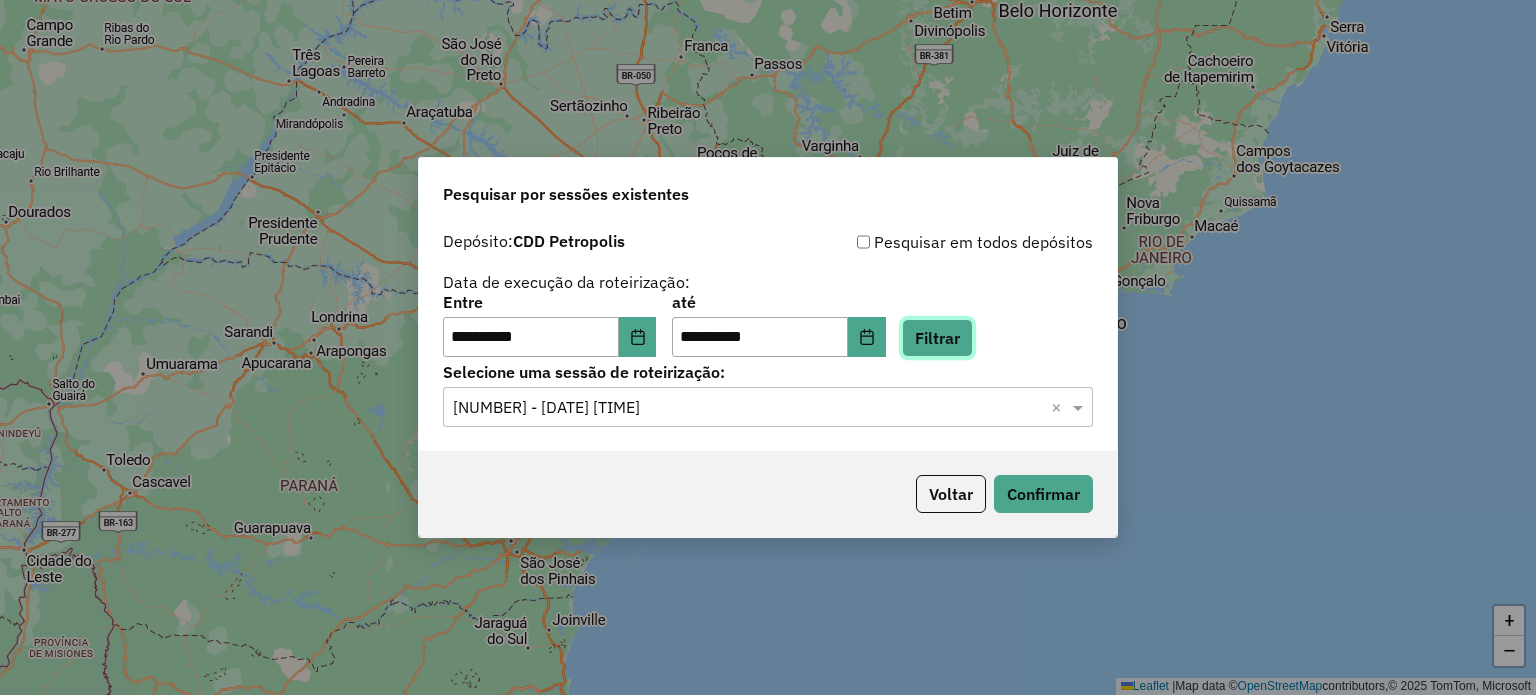 click on "Filtrar" 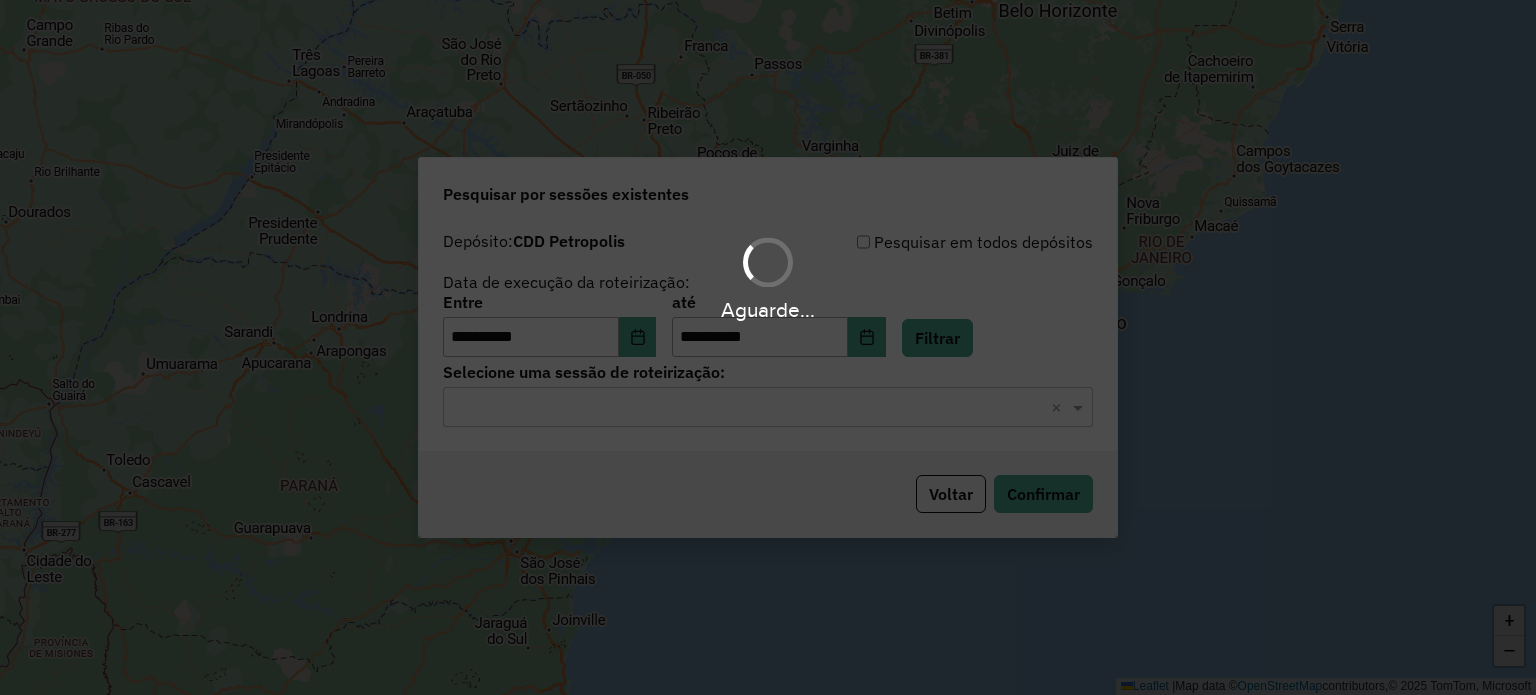 click on "**********" at bounding box center [768, 347] 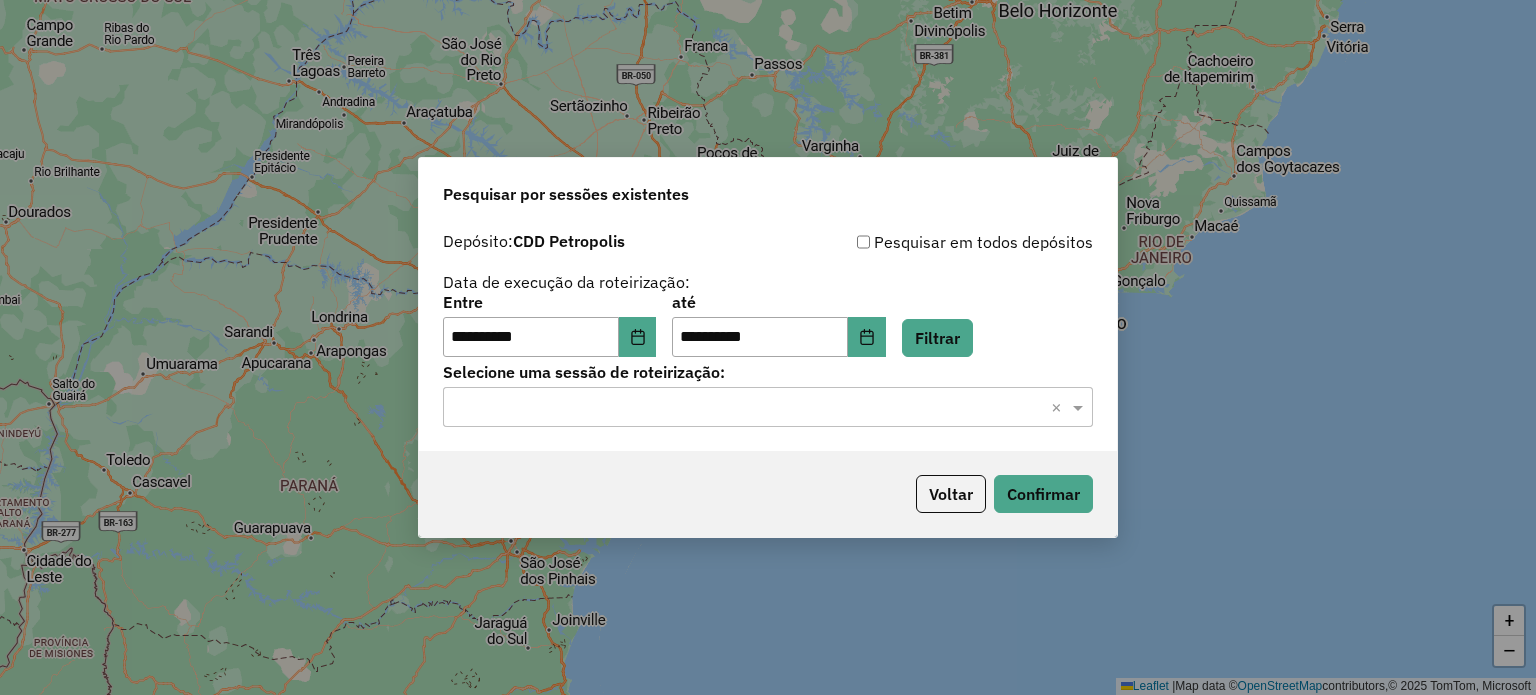 click 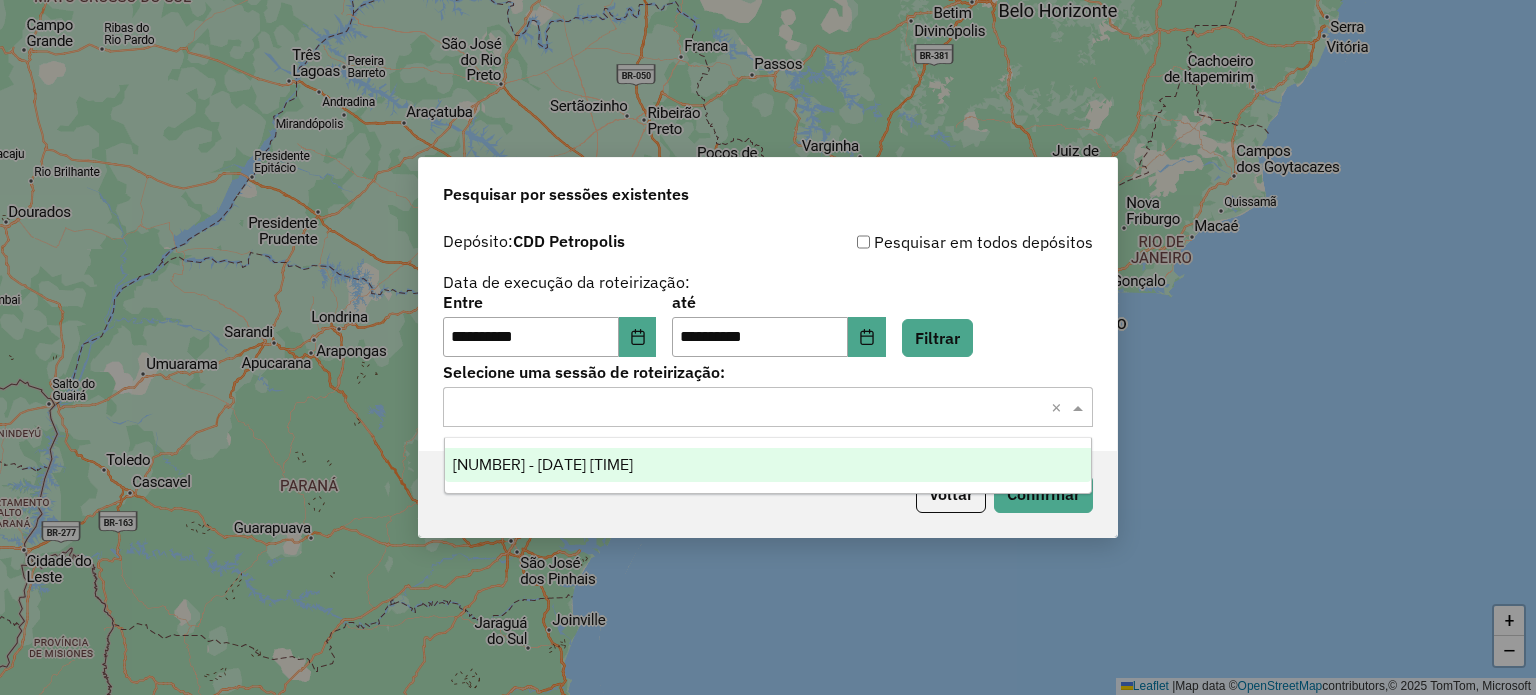 click on "1224781 - 06/08/2025 19:31" at bounding box center [768, 465] 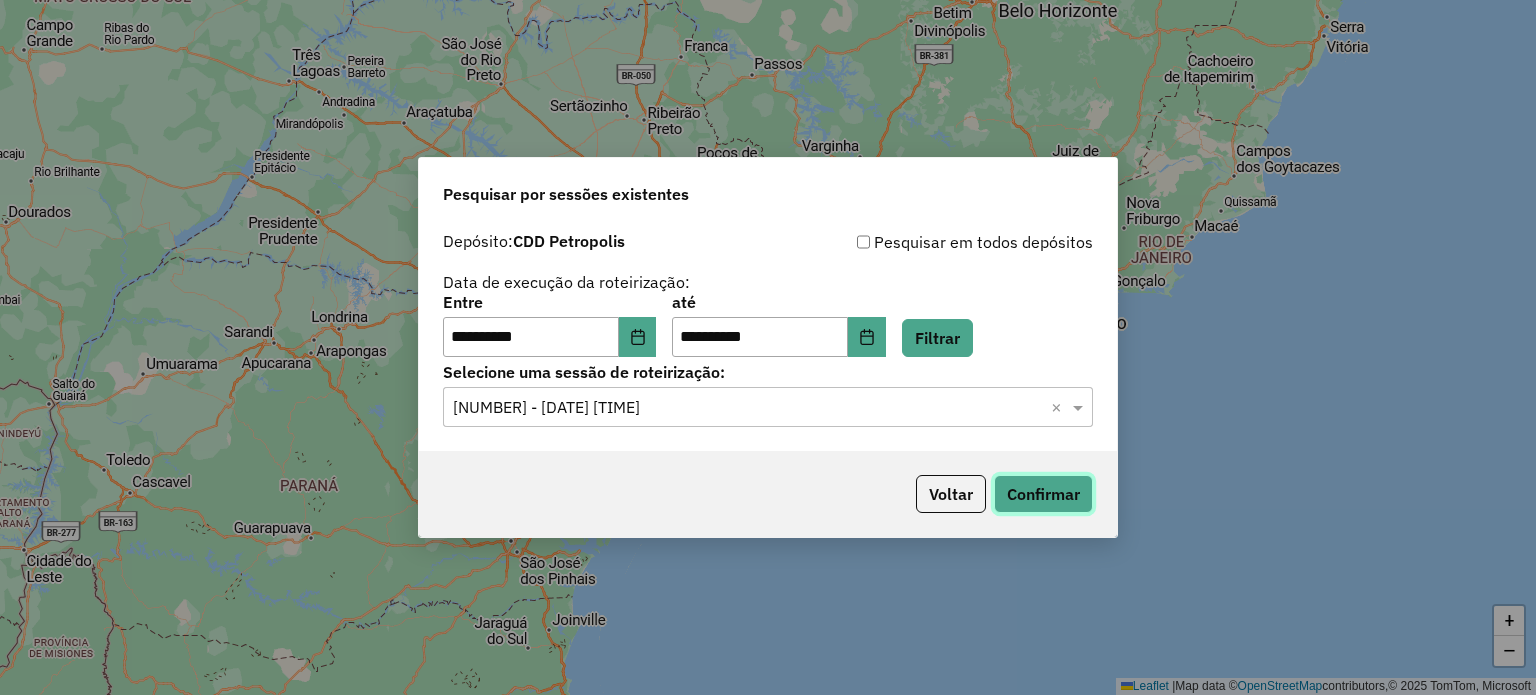 click on "Confirmar" 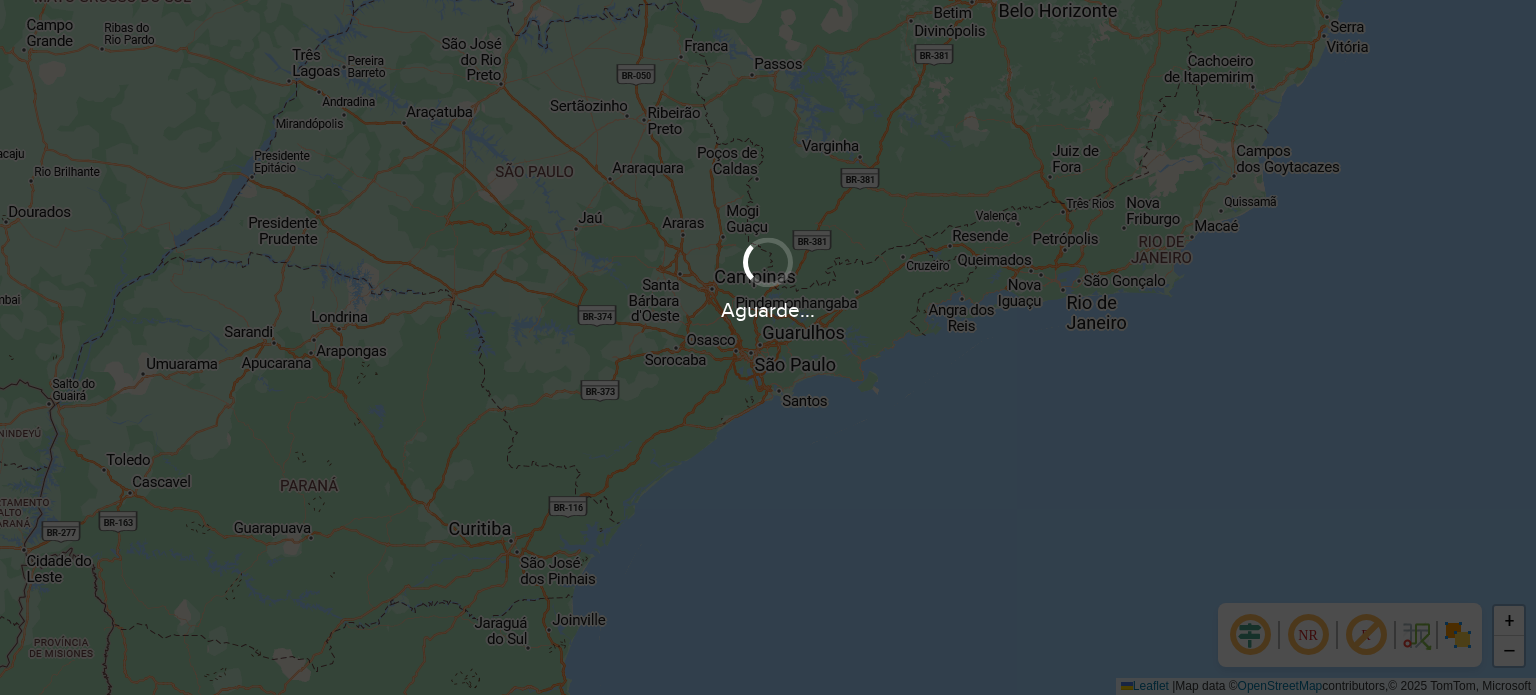 scroll, scrollTop: 0, scrollLeft: 0, axis: both 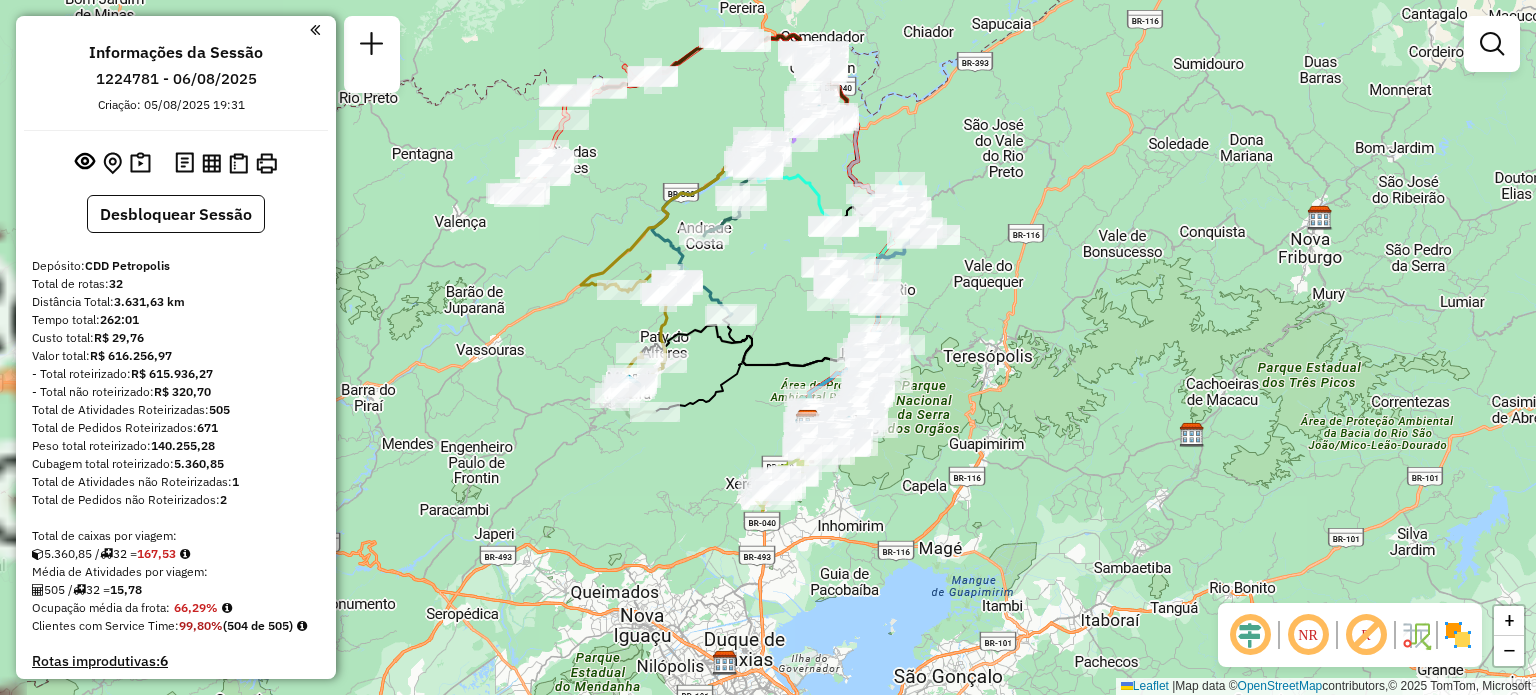 drag, startPoint x: 651, startPoint y: 401, endPoint x: 692, endPoint y: 476, distance: 85.47514 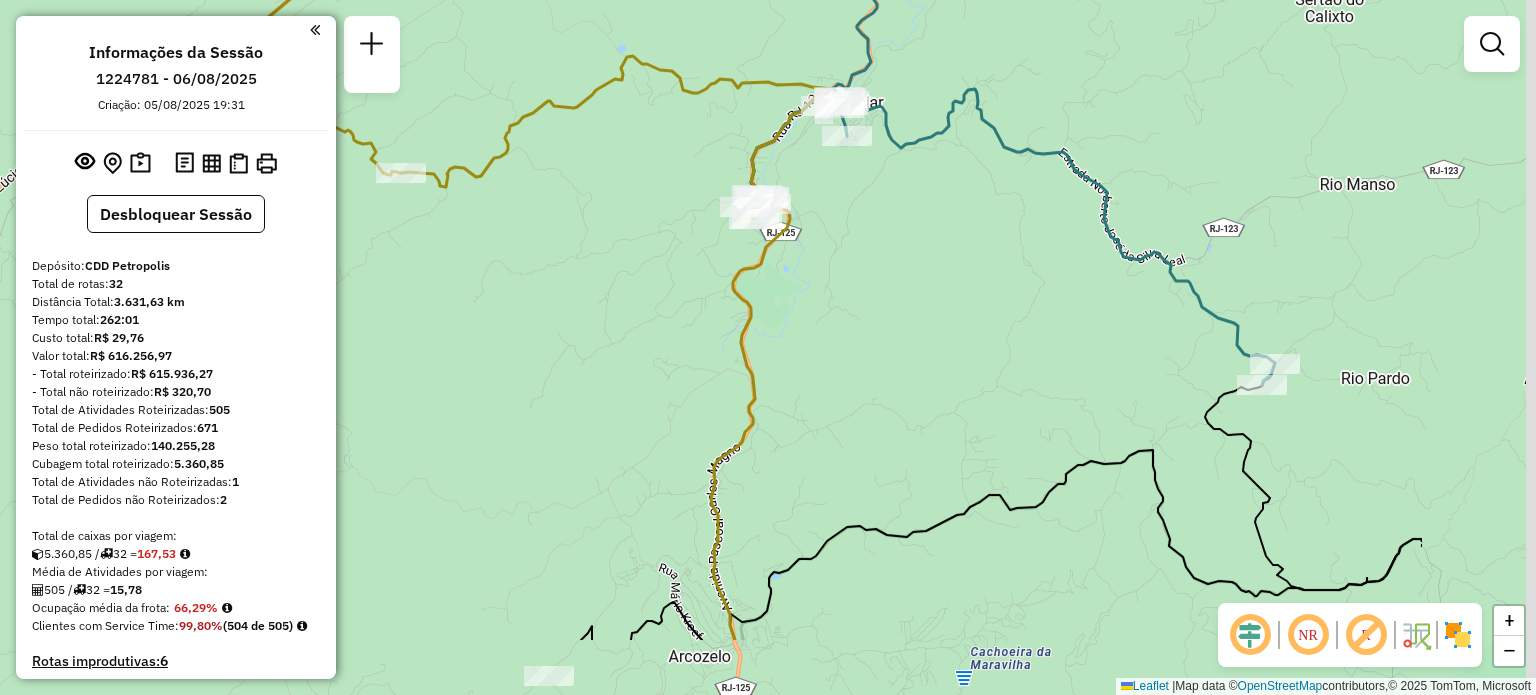 drag, startPoint x: 1184, startPoint y: 349, endPoint x: 866, endPoint y: 173, distance: 363.45563 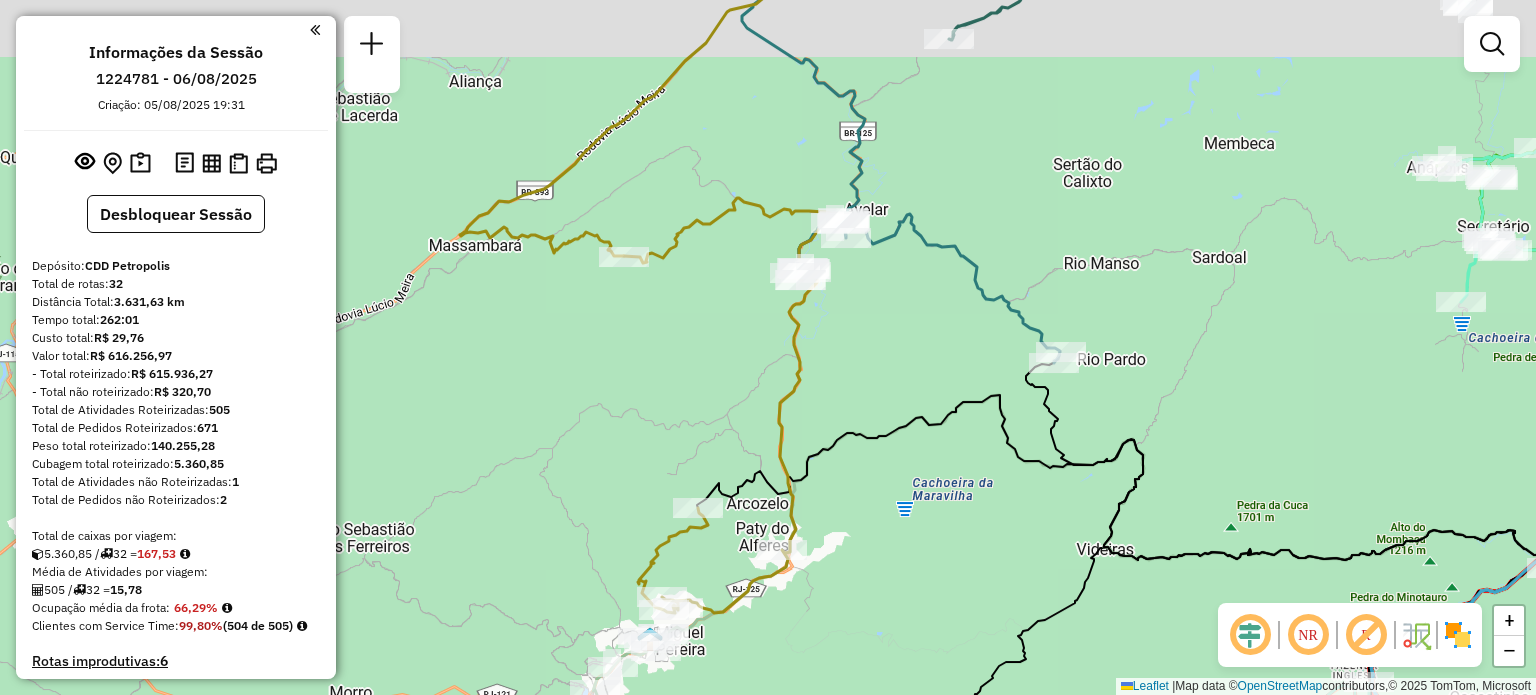 drag, startPoint x: 900, startPoint y: 306, endPoint x: 890, endPoint y: 287, distance: 21.470911 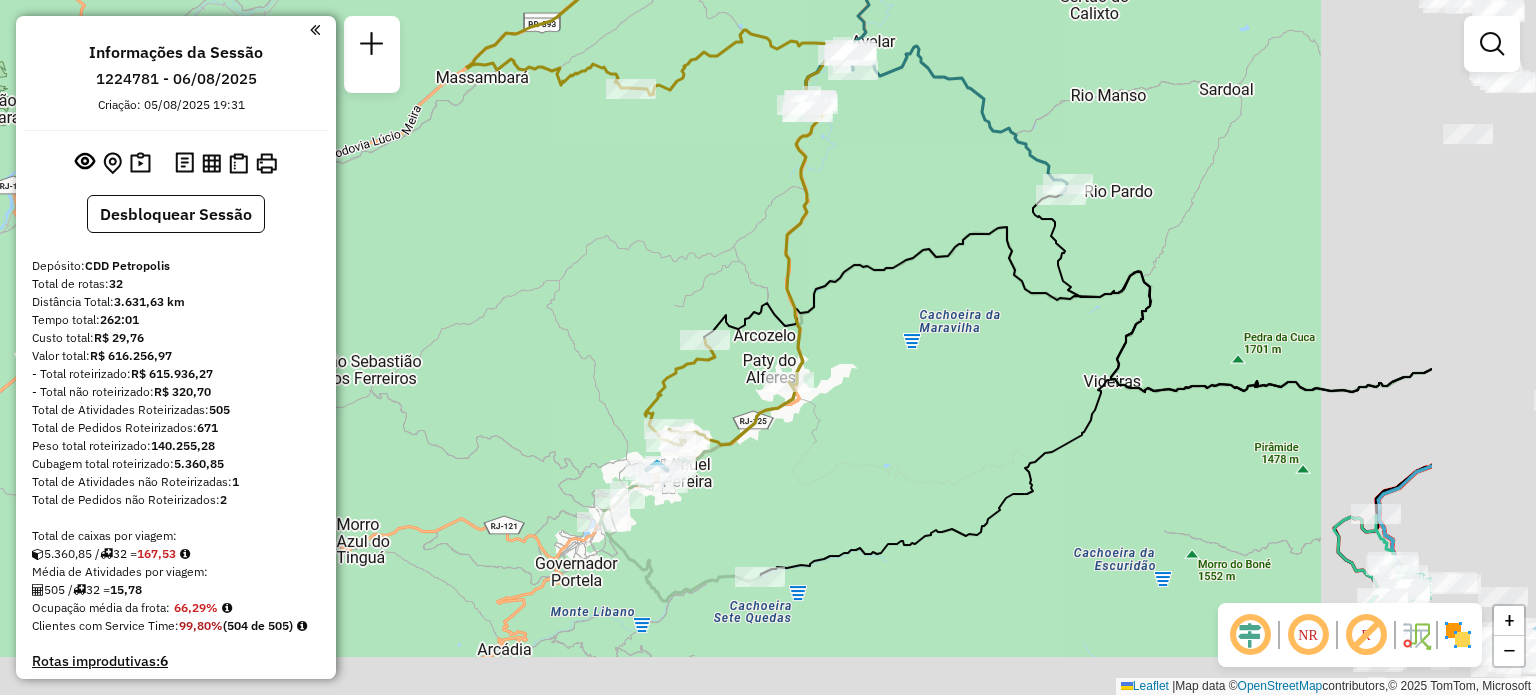 drag, startPoint x: 1201, startPoint y: 270, endPoint x: 931, endPoint y: 139, distance: 300.10165 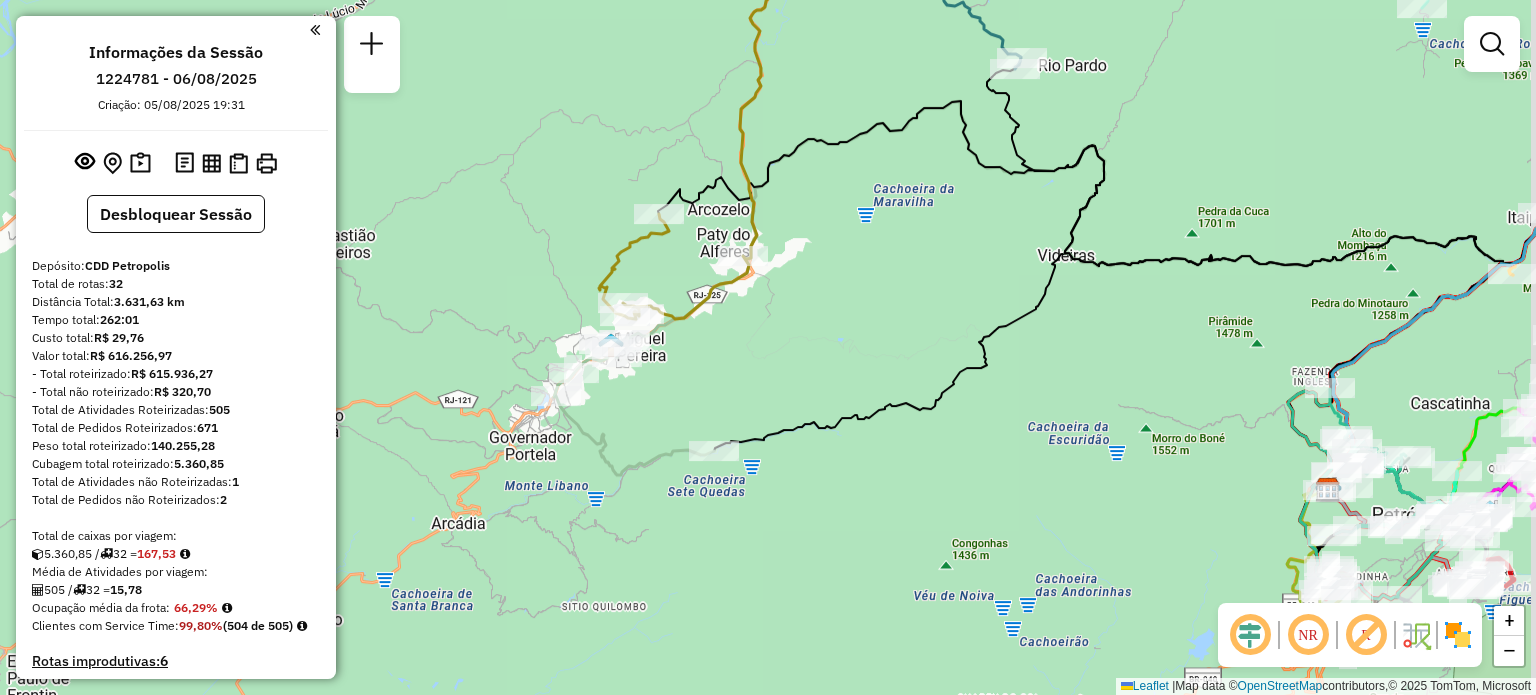 drag, startPoint x: 800, startPoint y: 407, endPoint x: 796, endPoint y: 312, distance: 95.084175 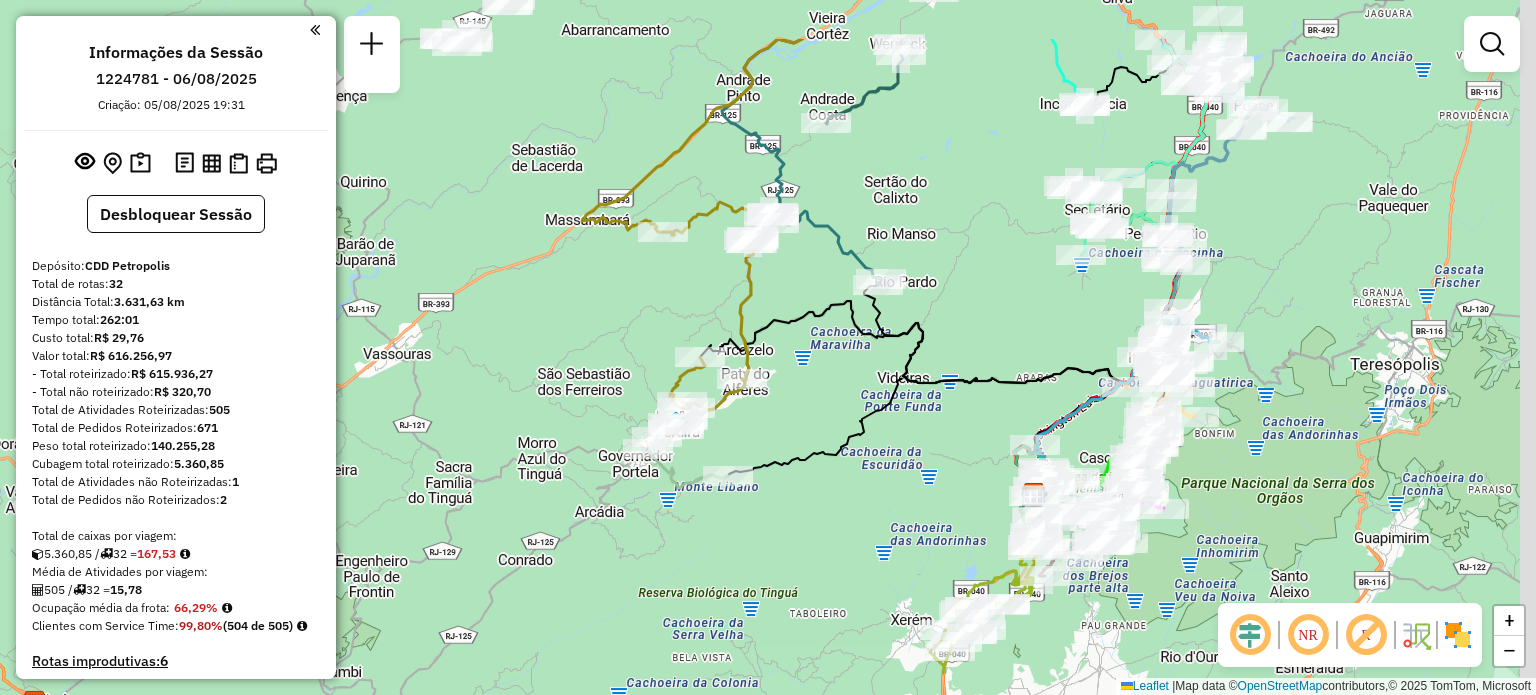 drag, startPoint x: 849, startPoint y: 304, endPoint x: 813, endPoint y: 421, distance: 122.41323 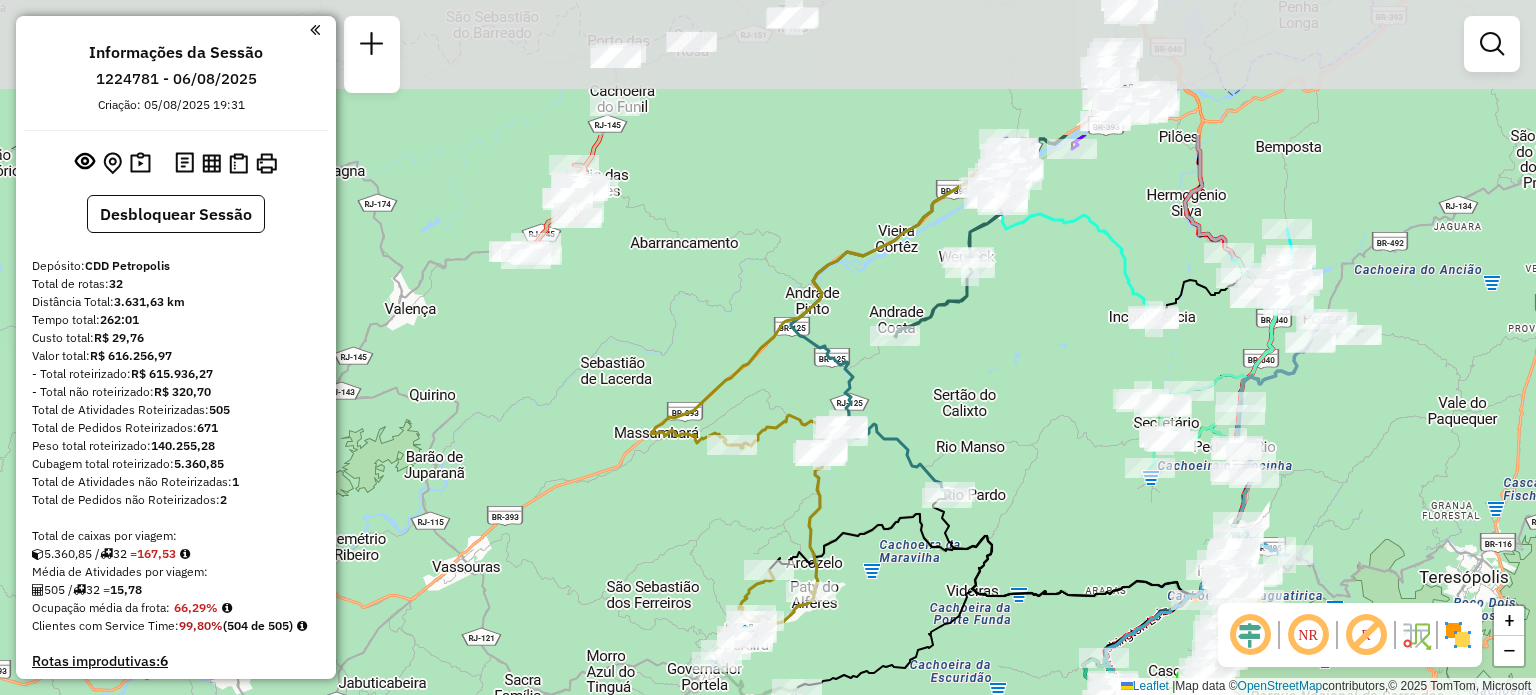 drag, startPoint x: 547, startPoint y: 199, endPoint x: 621, endPoint y: 404, distance: 217.94724 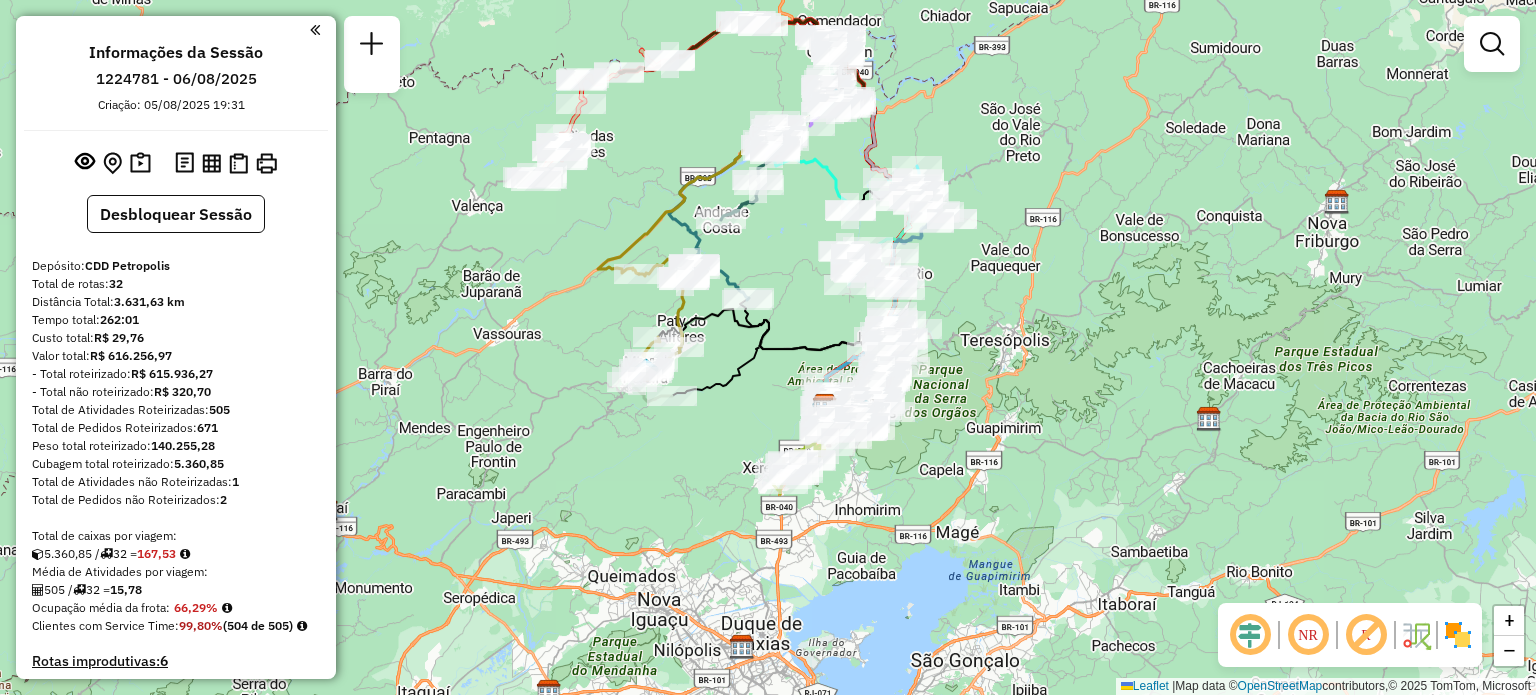 drag, startPoint x: 836, startPoint y: 339, endPoint x: 784, endPoint y: 213, distance: 136.30847 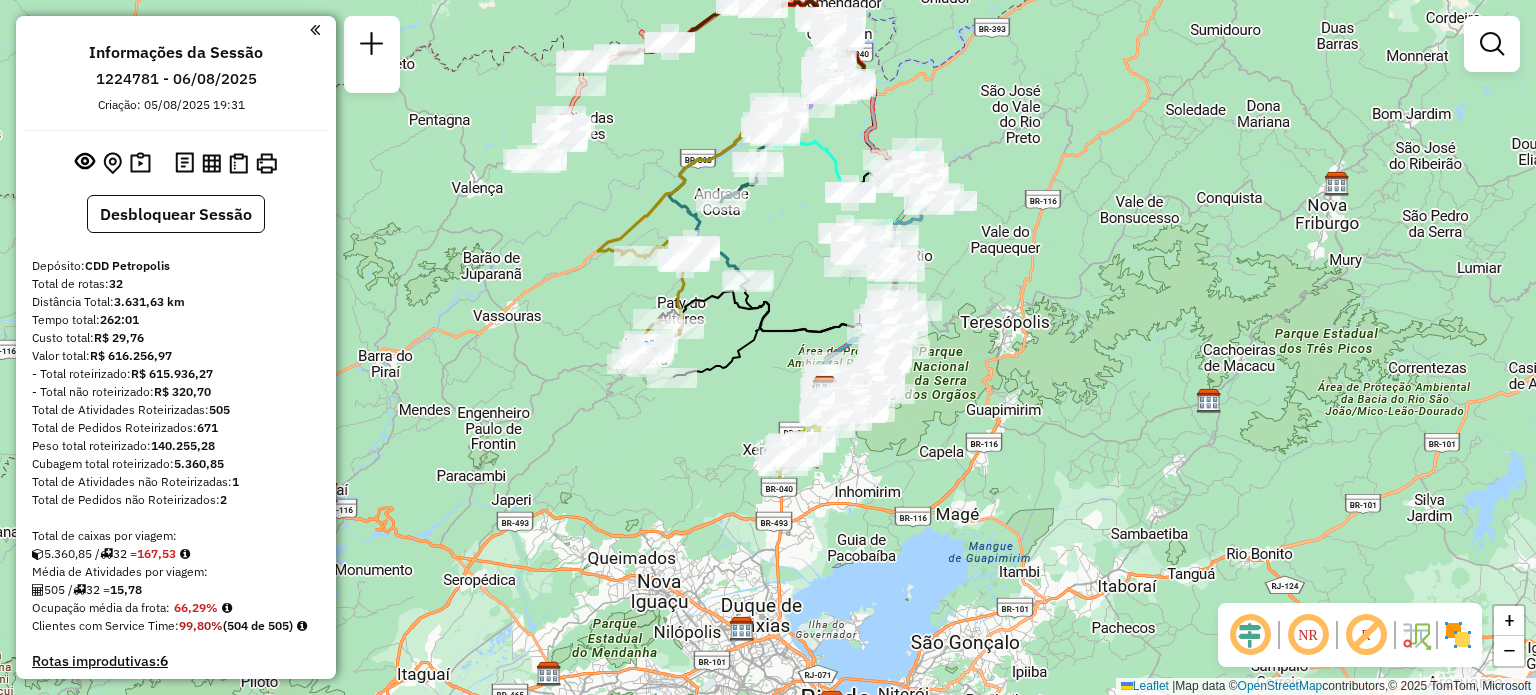 click 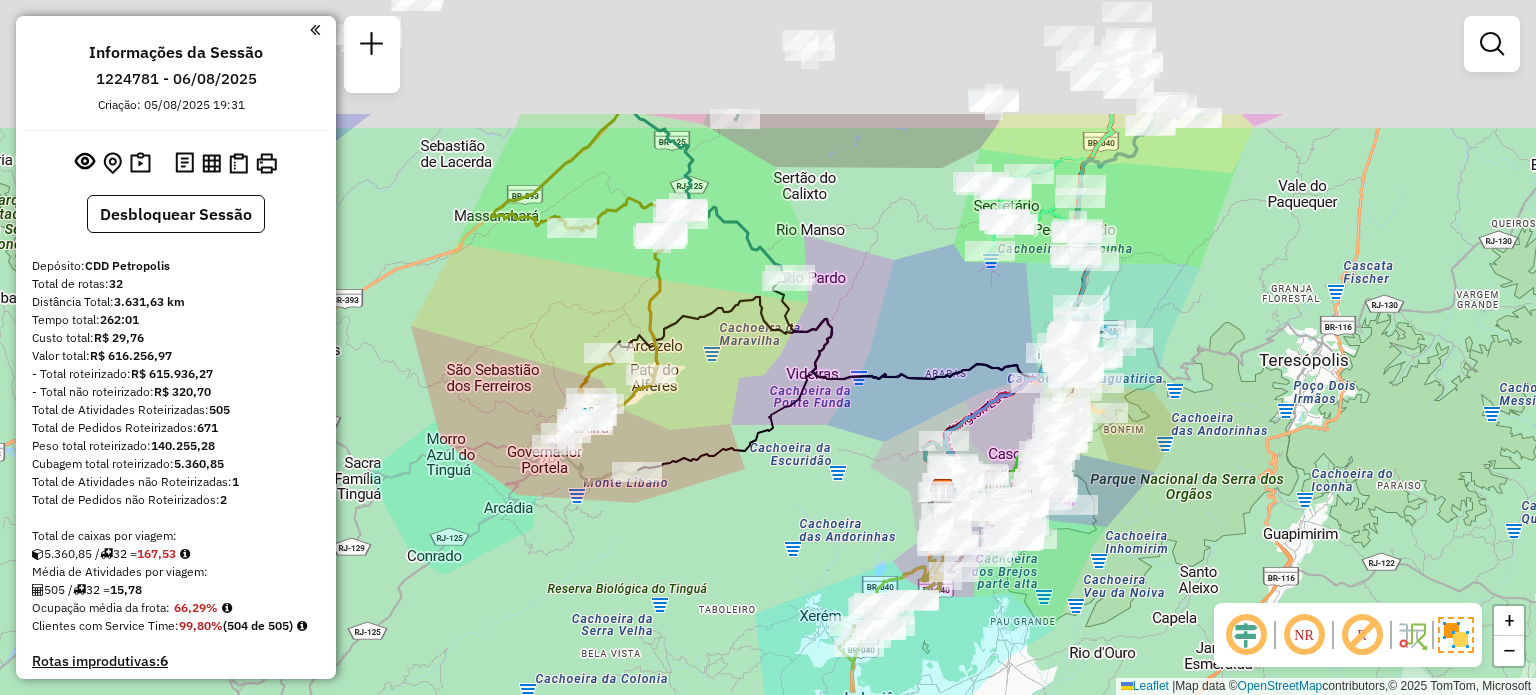 drag, startPoint x: 694, startPoint y: 386, endPoint x: 680, endPoint y: 539, distance: 153.63919 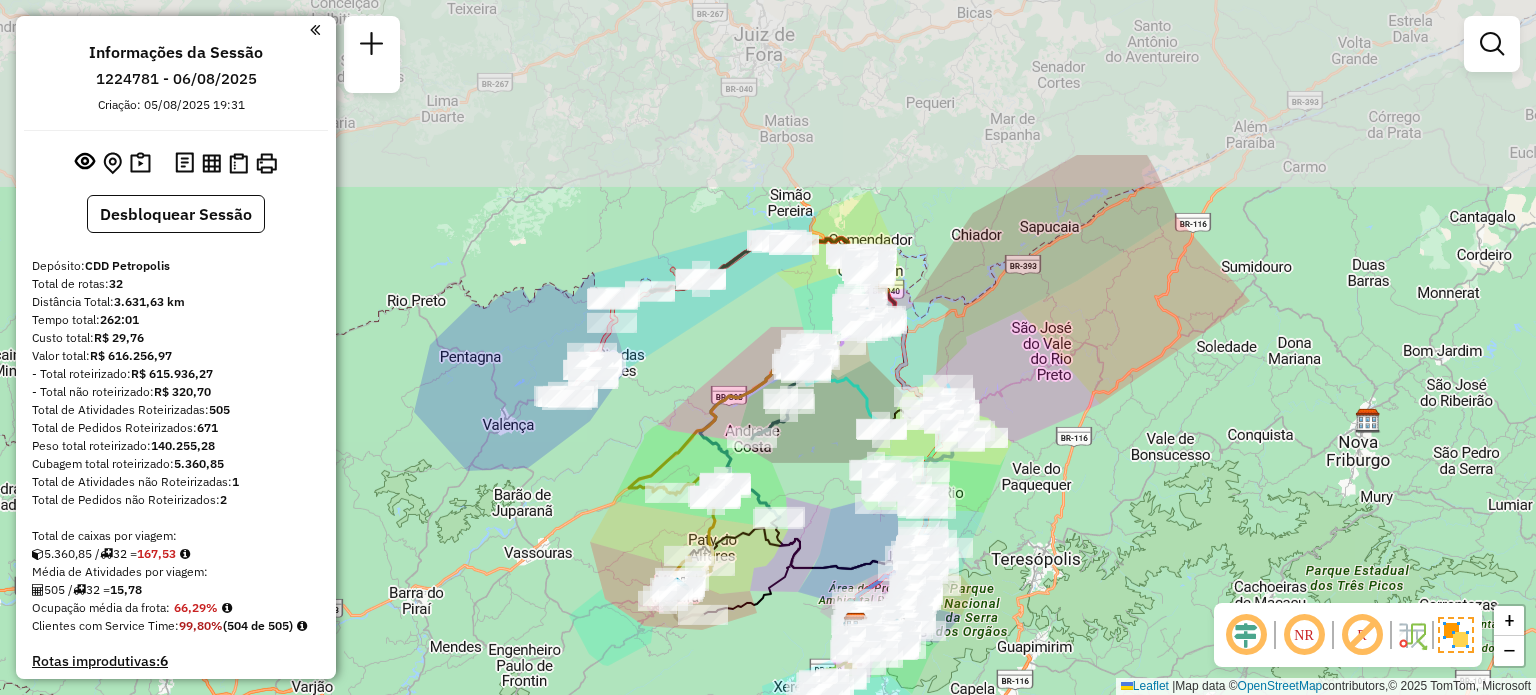 drag, startPoint x: 1123, startPoint y: 31, endPoint x: 1084, endPoint y: 243, distance: 215.55742 